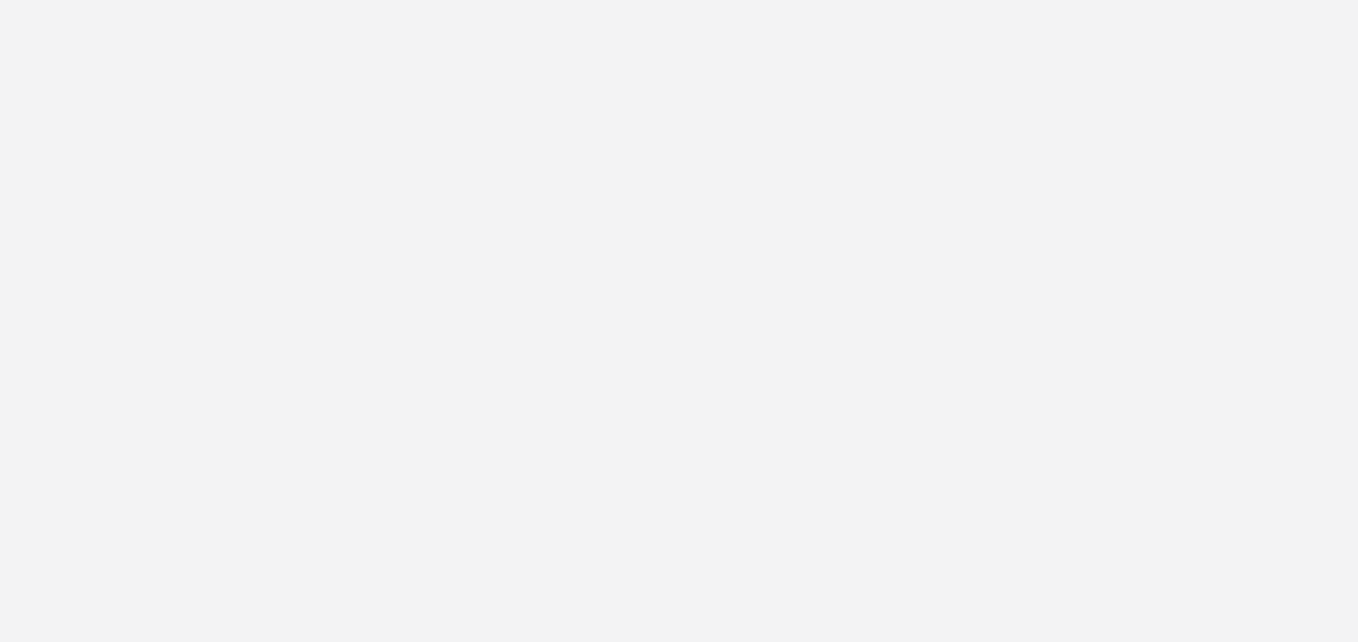 scroll, scrollTop: 0, scrollLeft: 0, axis: both 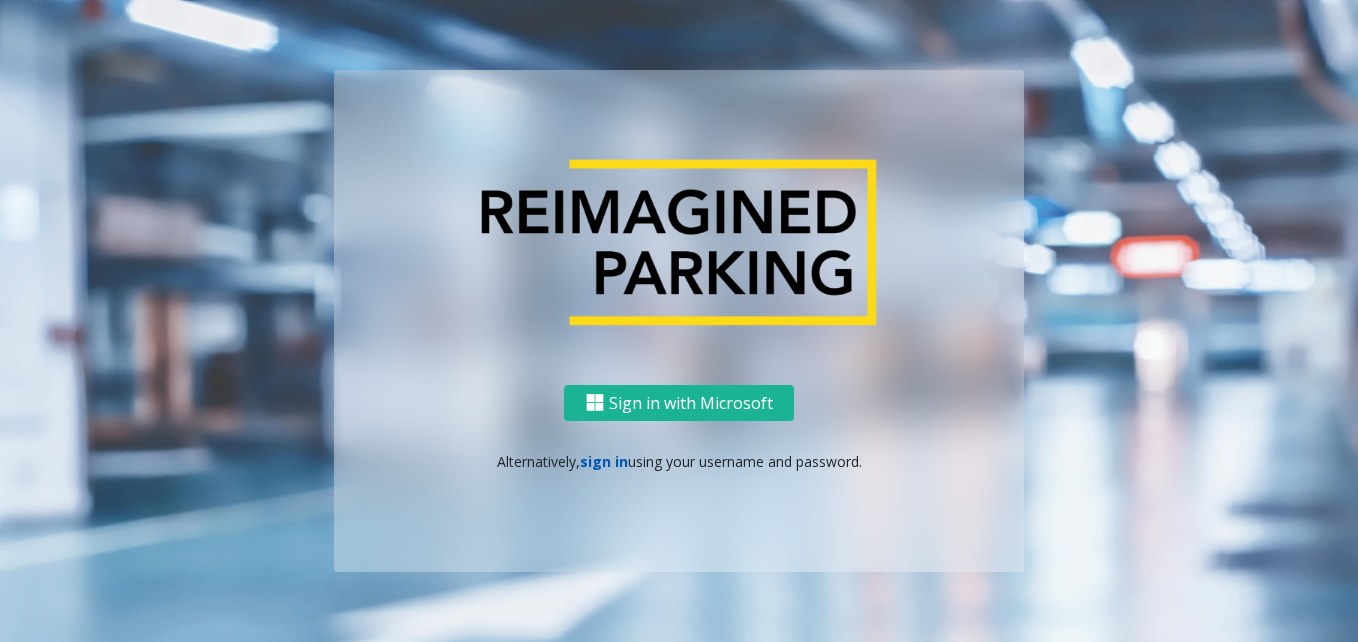 click on "sign in" 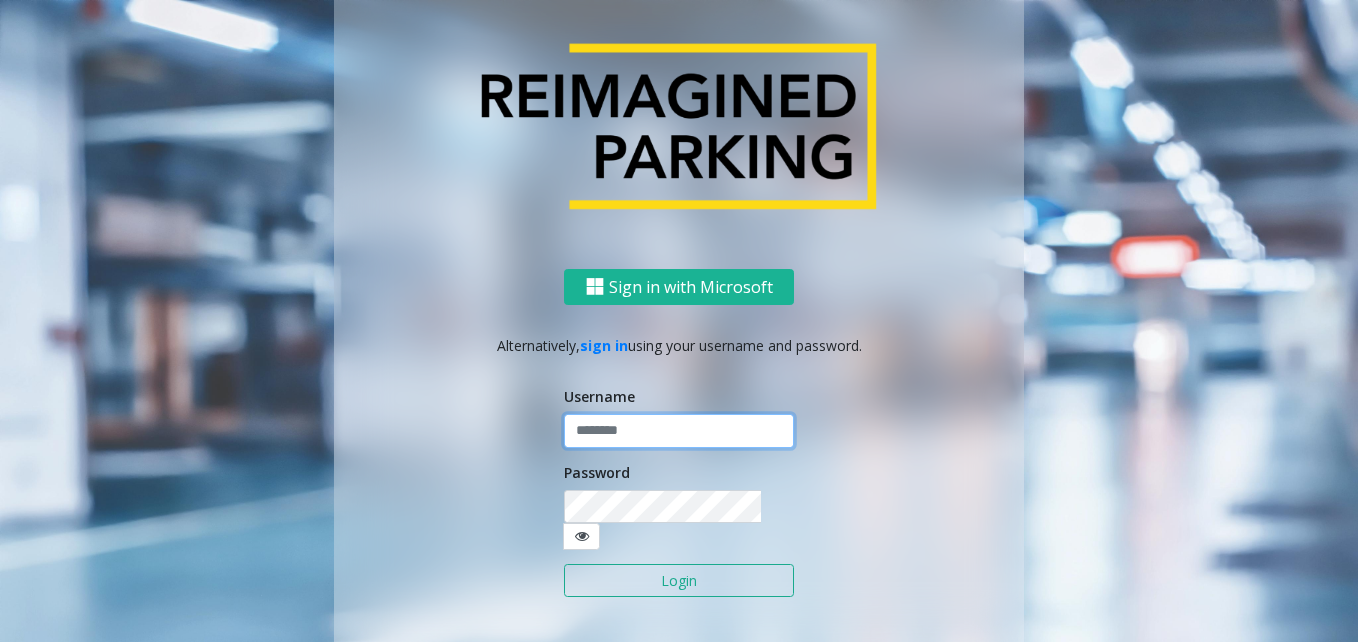 click 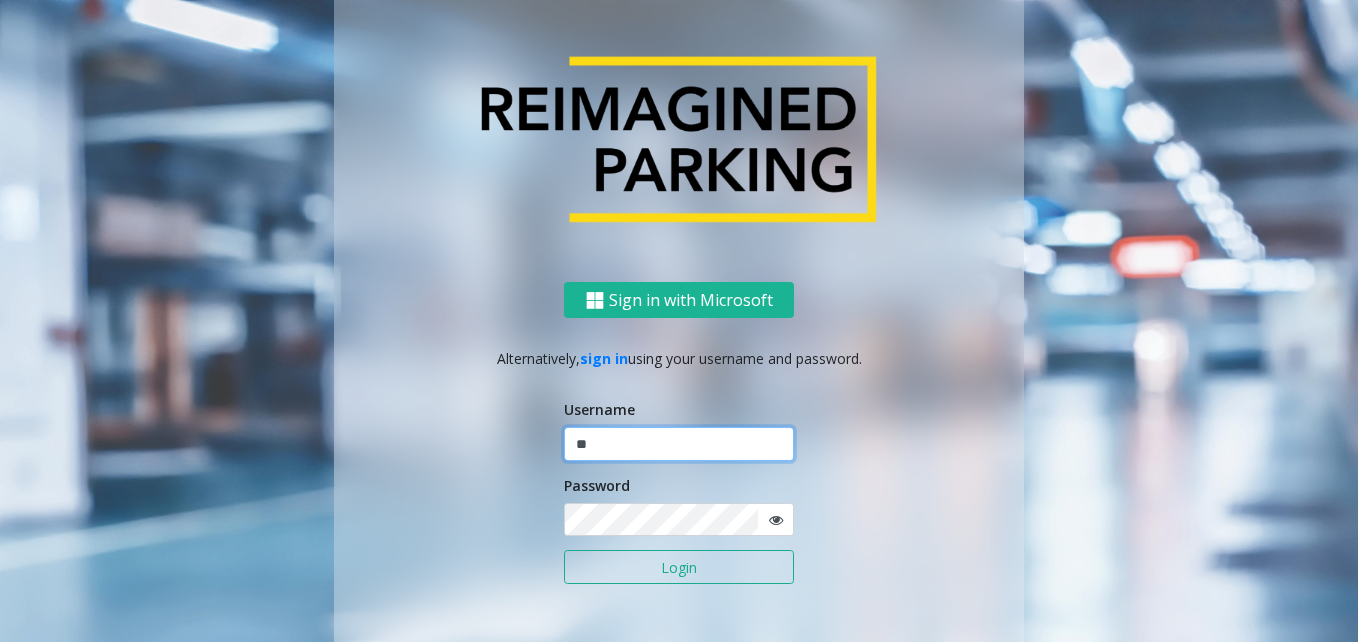 type on "*" 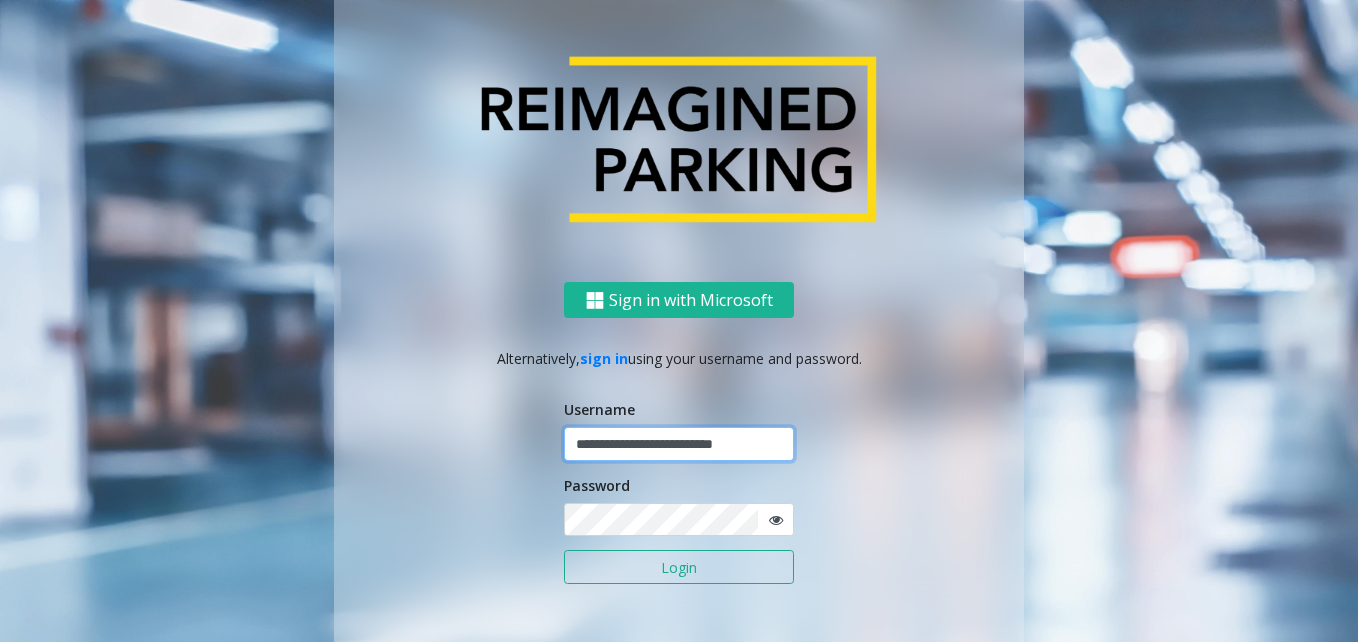 type on "**********" 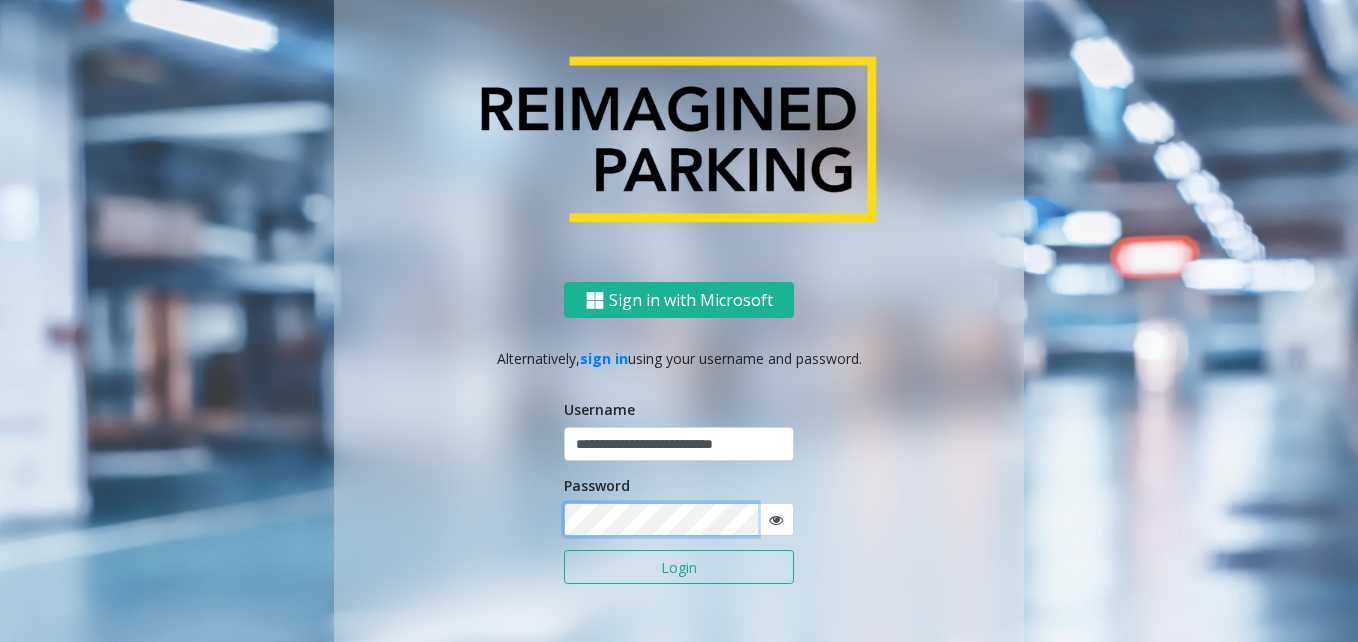 click on "Login" 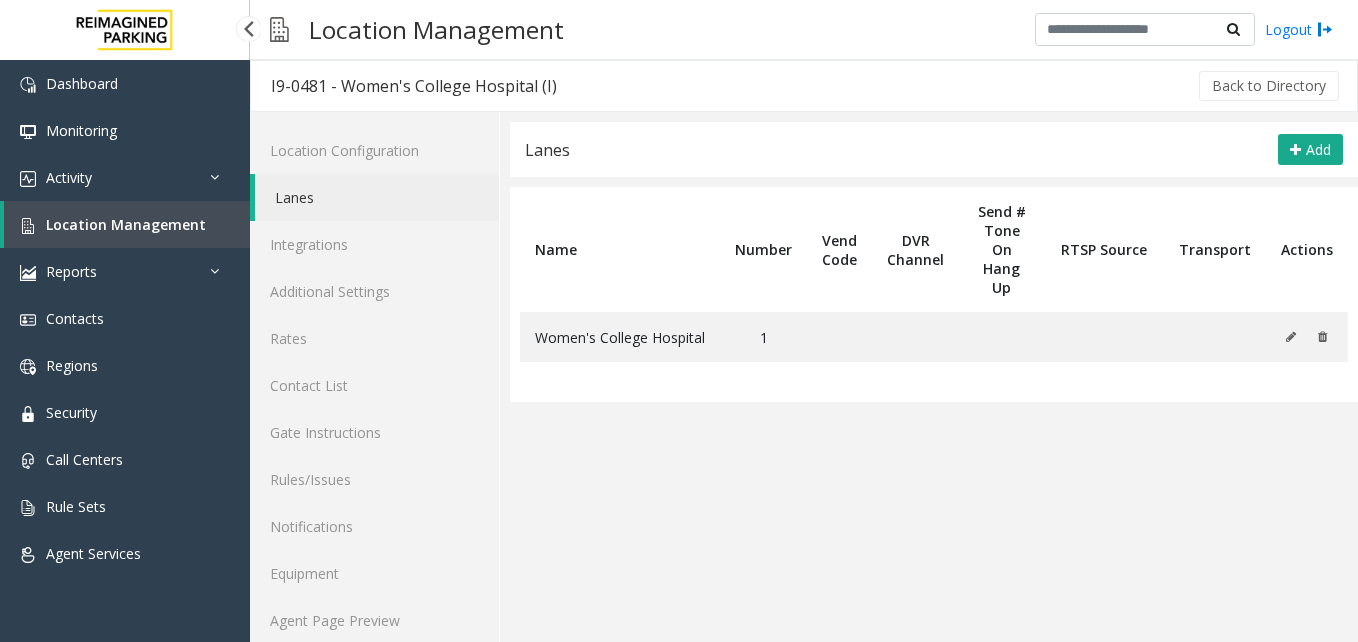click on "Location Management" at bounding box center (127, 224) 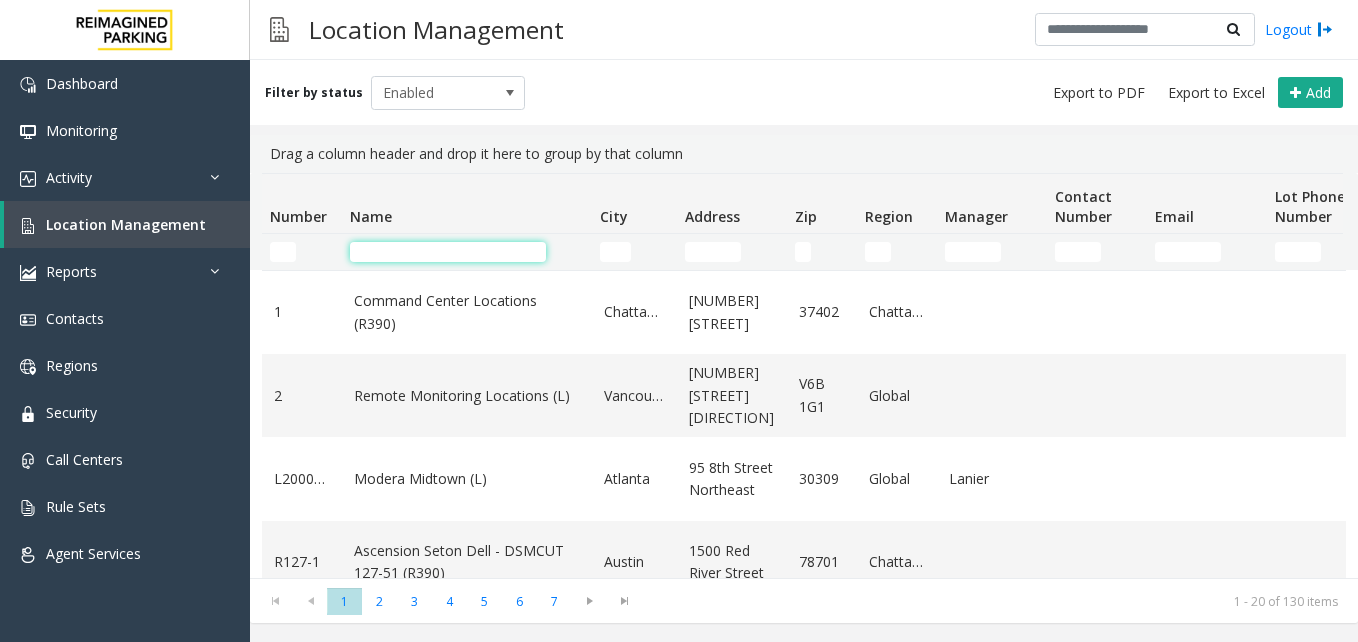 click 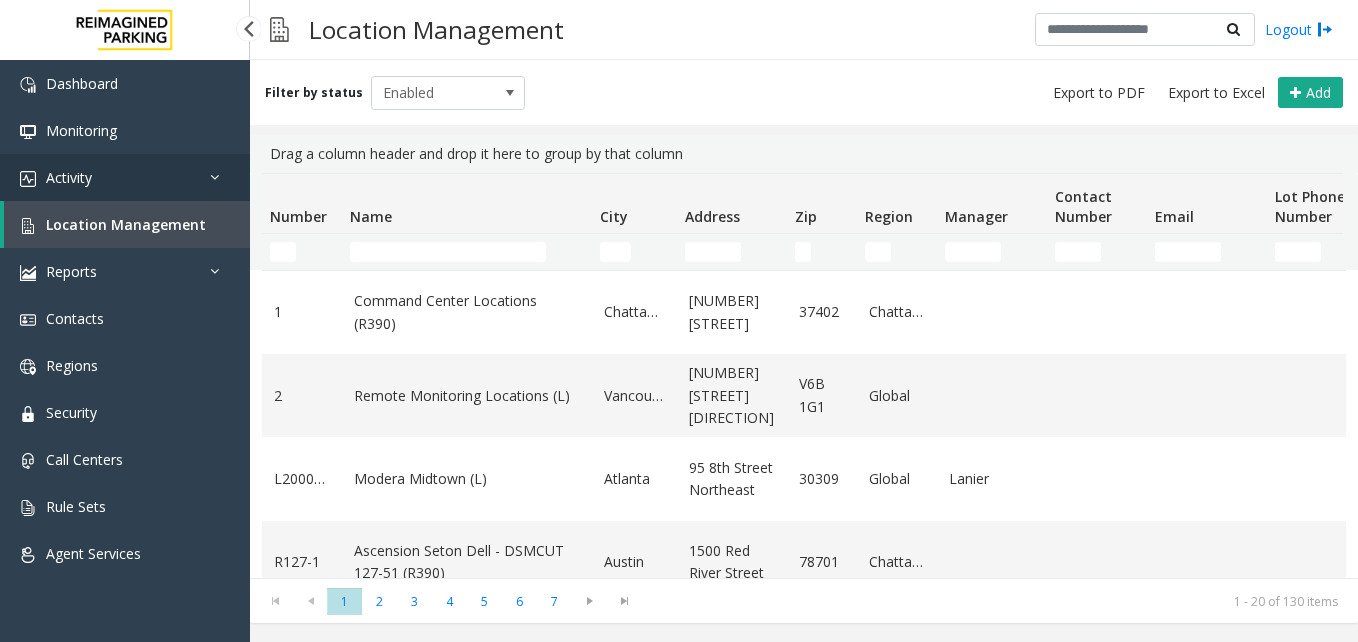 click on "Activity" at bounding box center [125, 177] 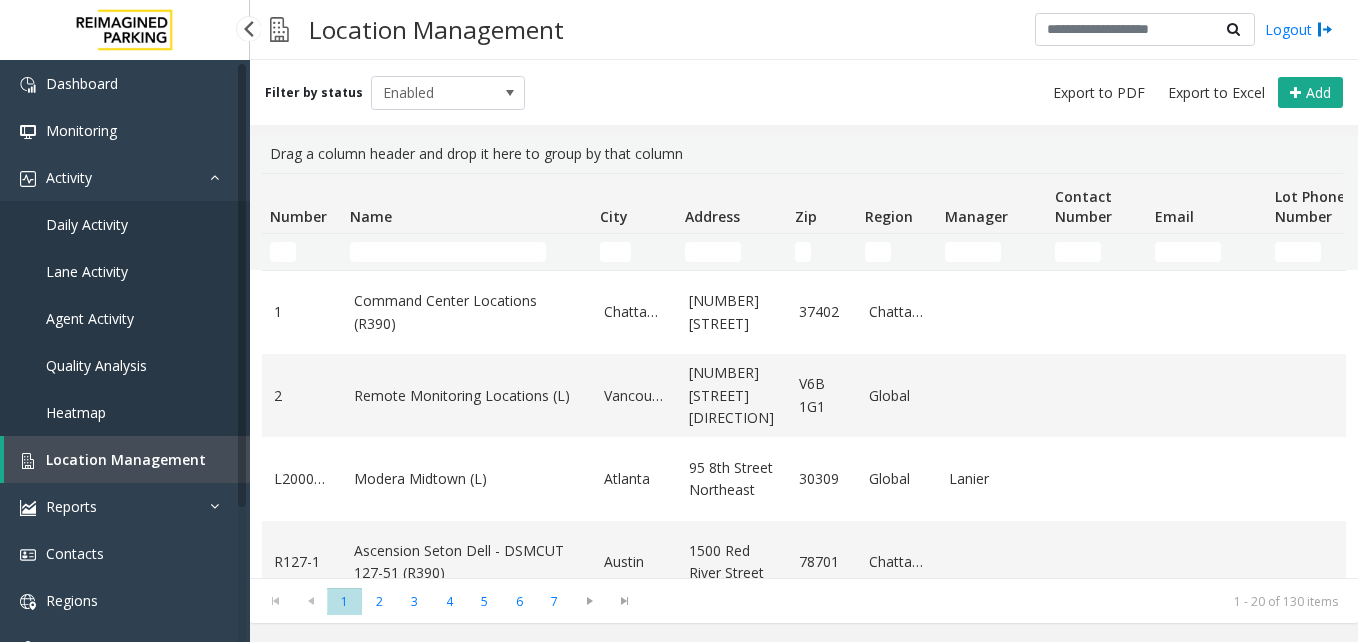 click on "Agent Activity" at bounding box center (90, 318) 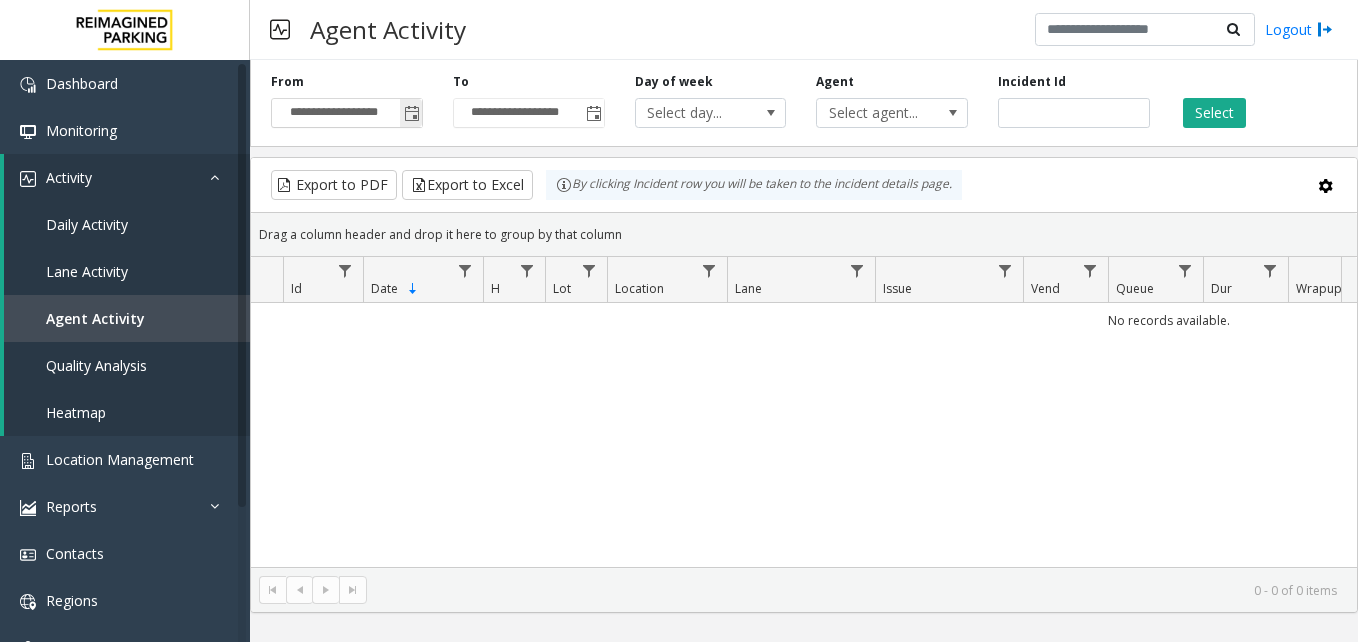 click 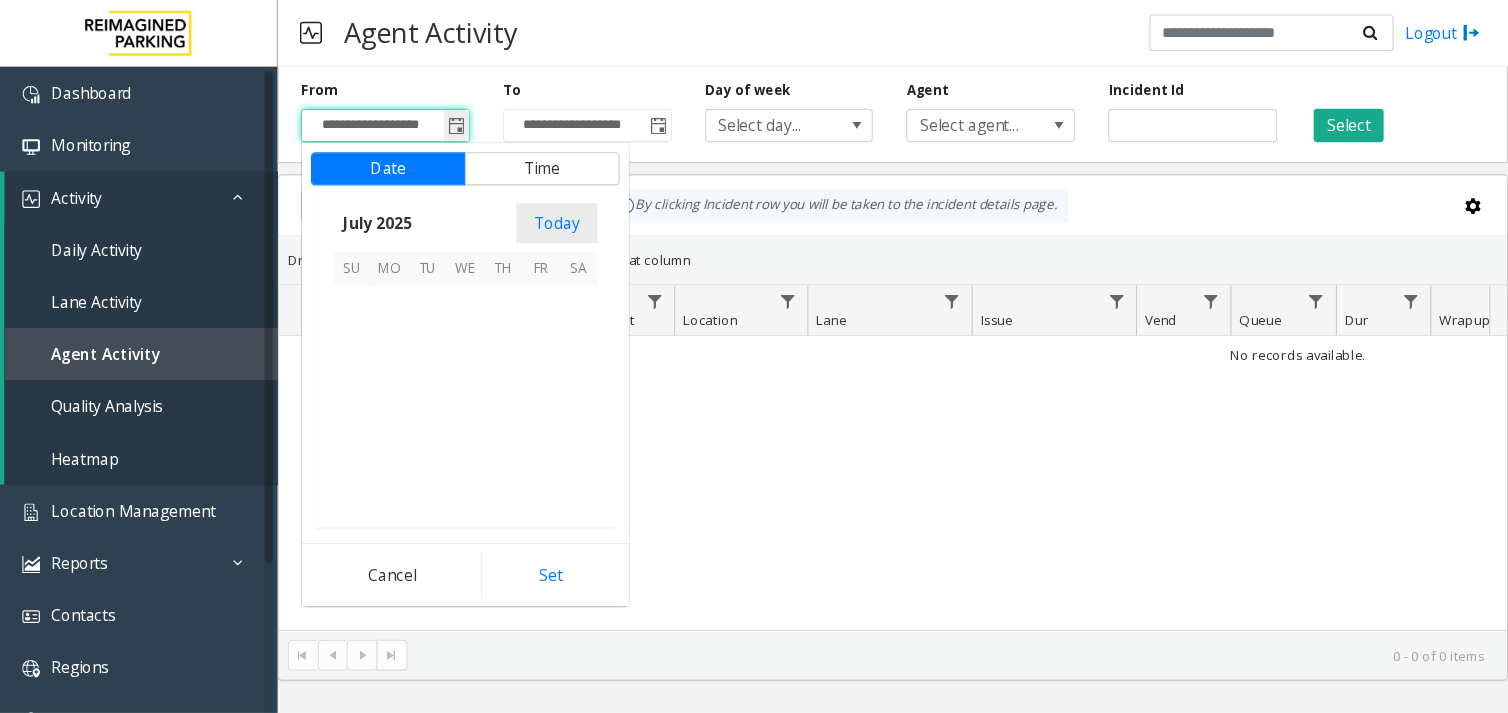 scroll, scrollTop: 358428, scrollLeft: 0, axis: vertical 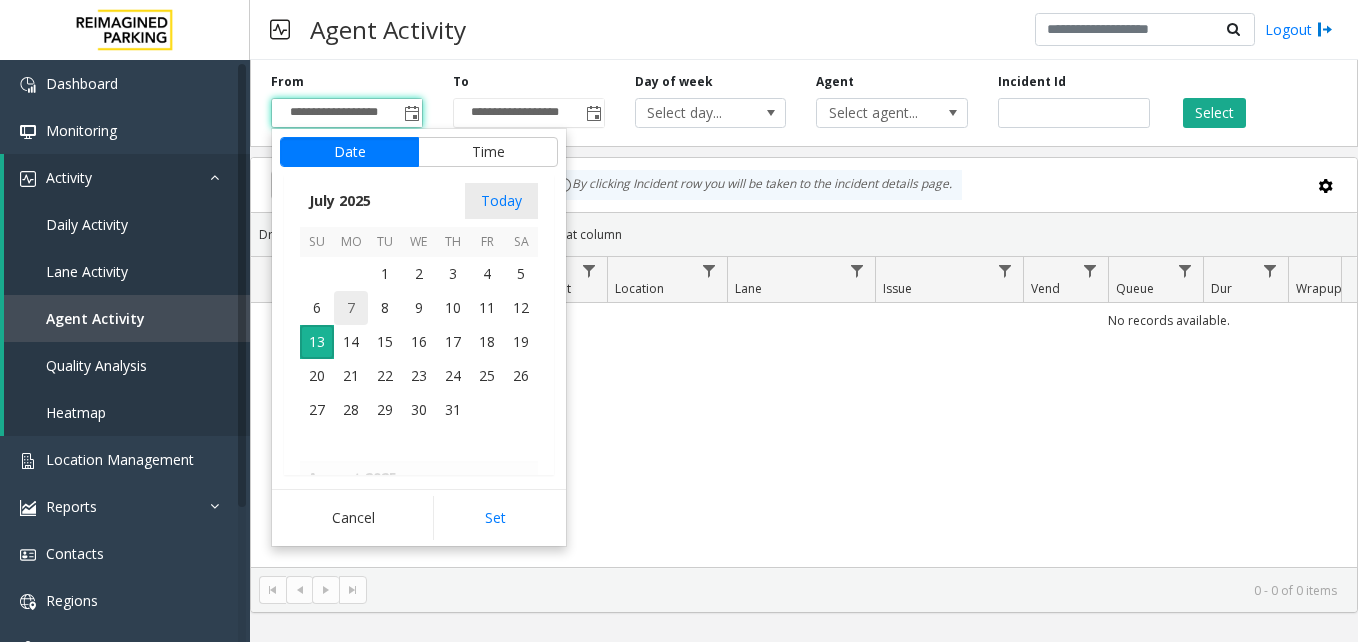 click on "7" at bounding box center [351, 308] 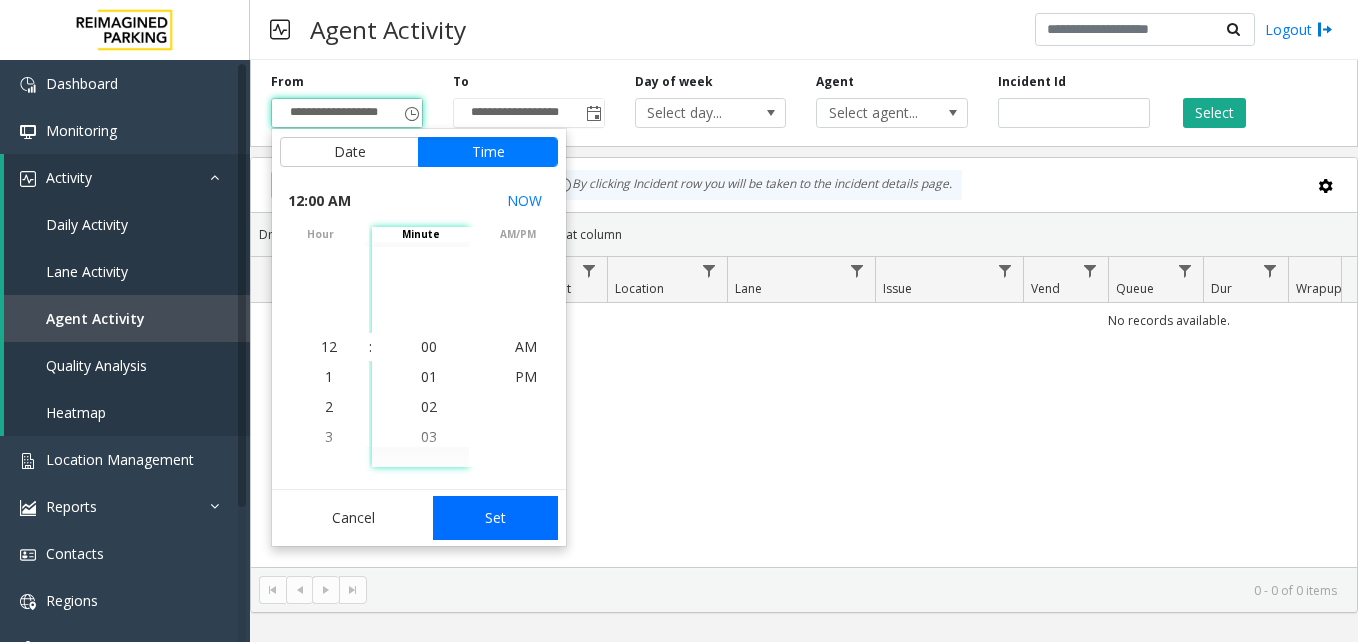 click on "Set" 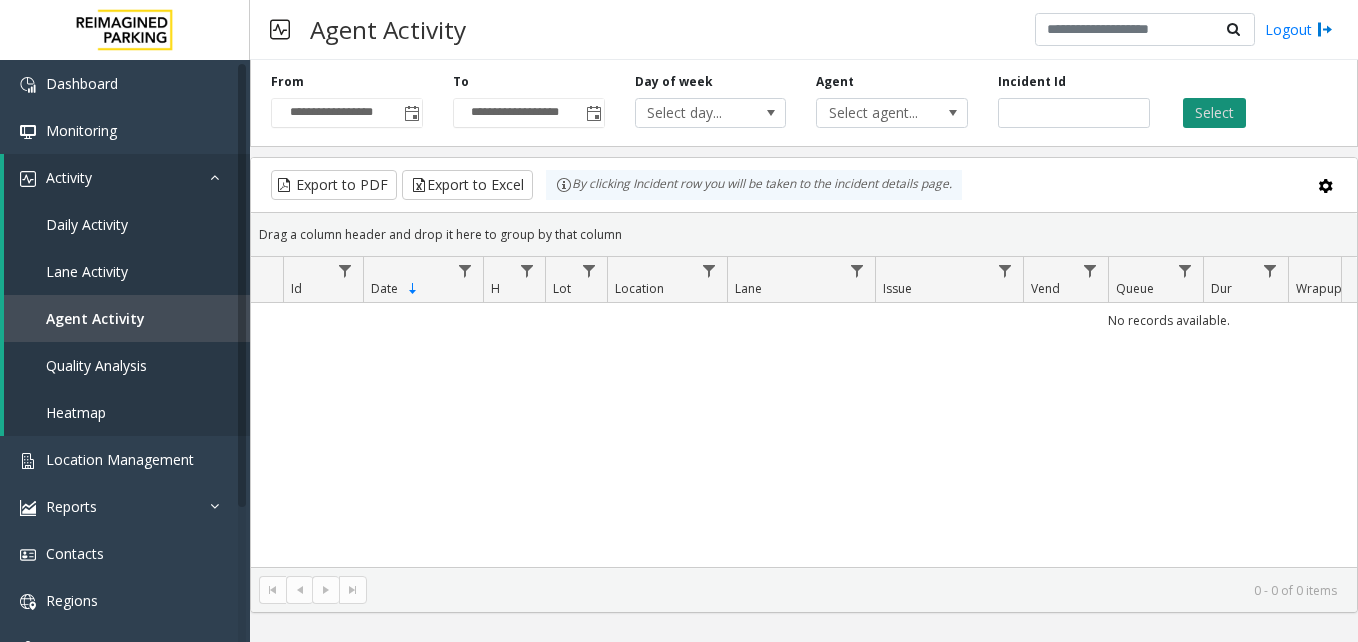 click on "Select" 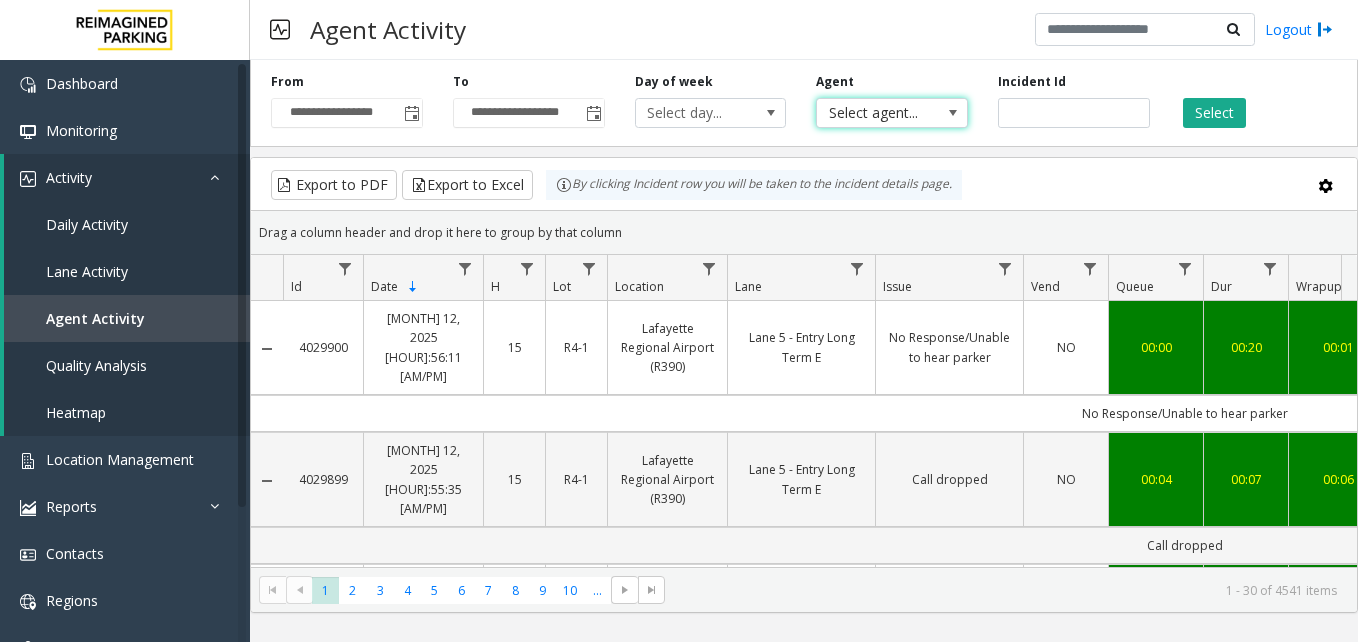 click on "Select agent..." at bounding box center [877, 113] 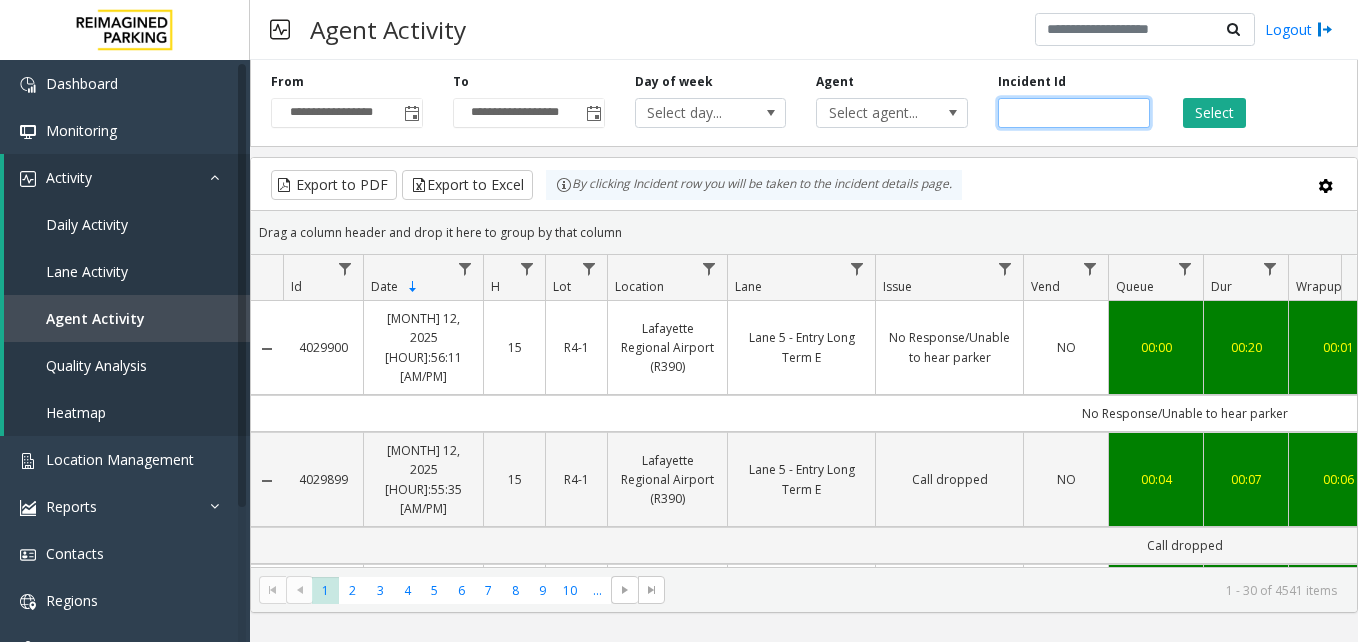 click 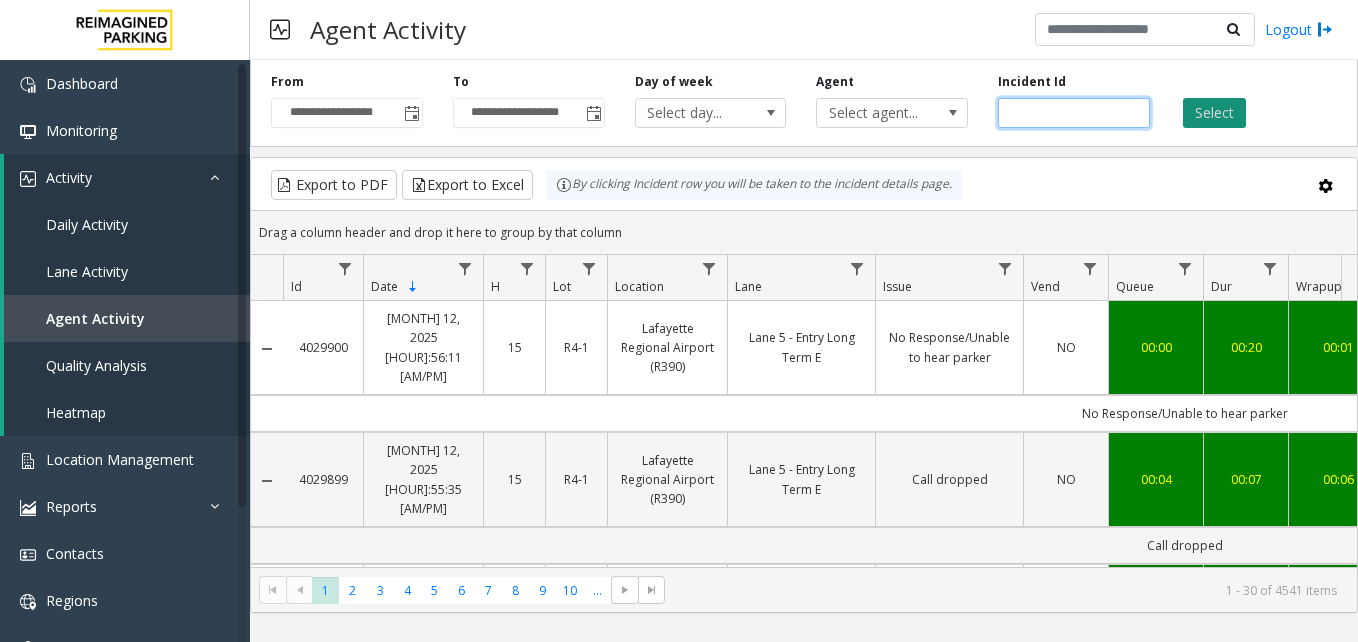 paste on "*******" 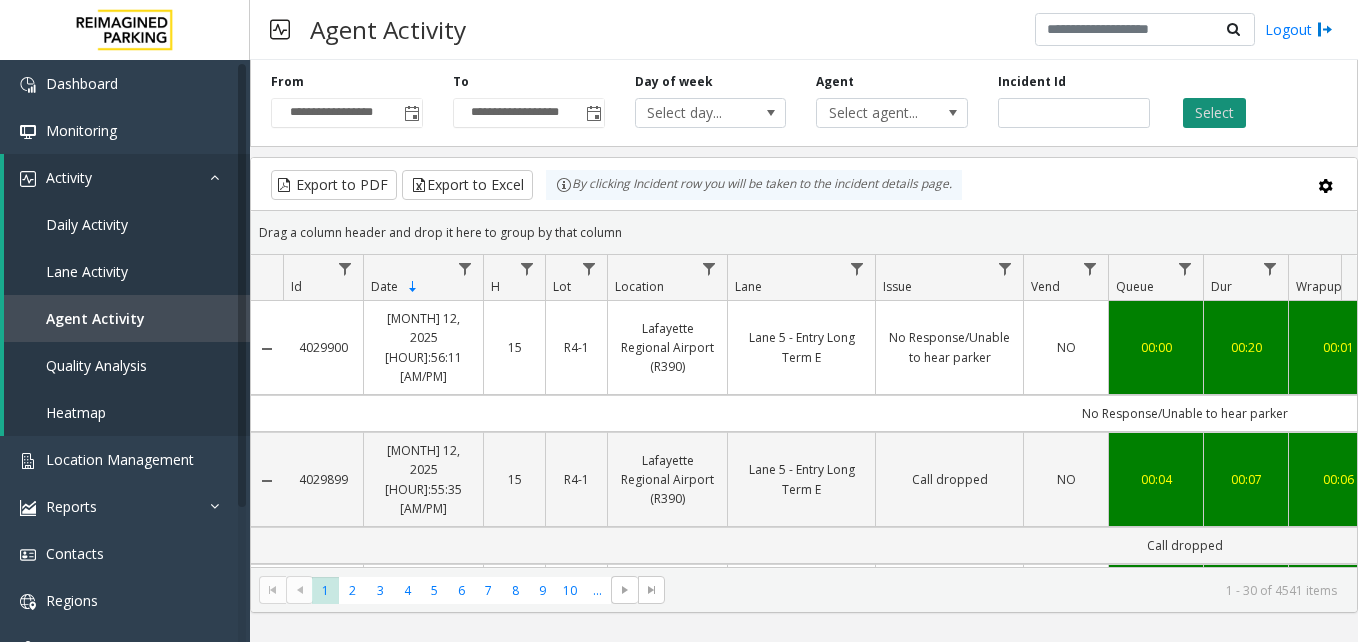 click on "Select" 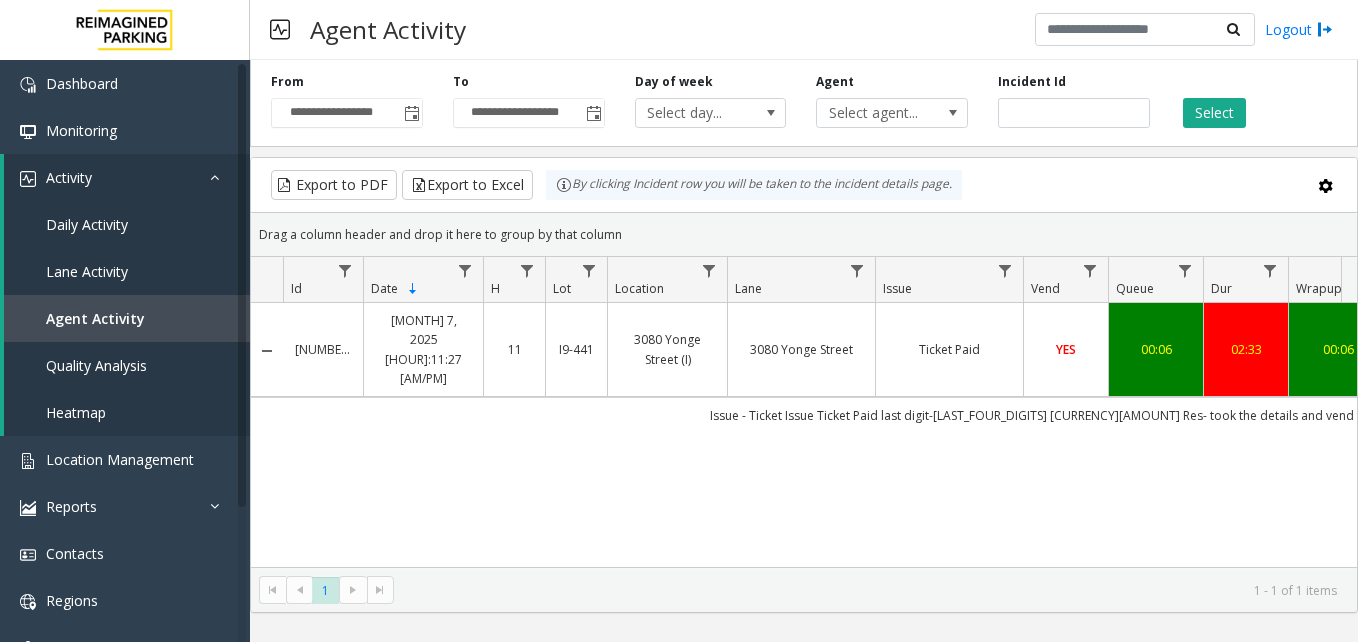 click on "Export to PDF  Export to Excel By clicking Incident row you will be taken to the incident details page." 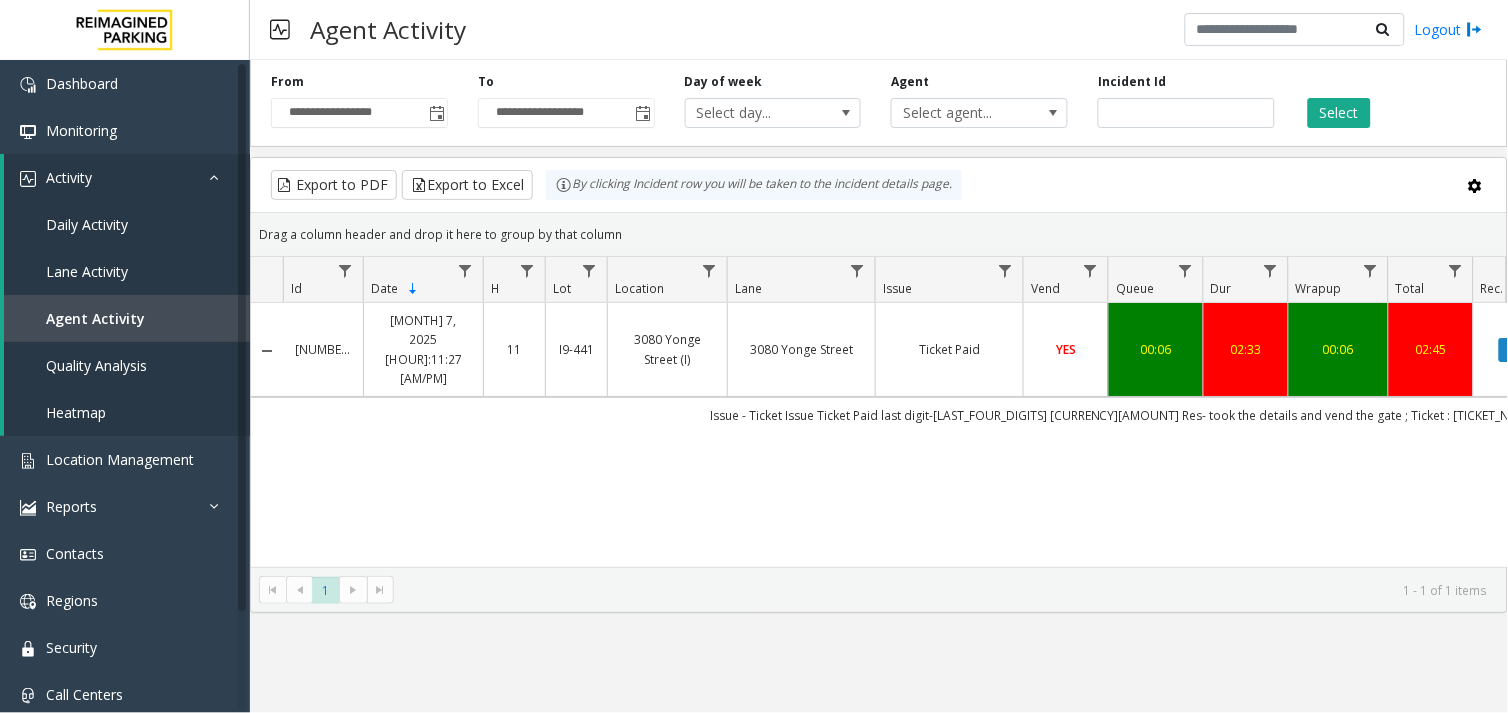 click on "3080 Yonge Street (I)" 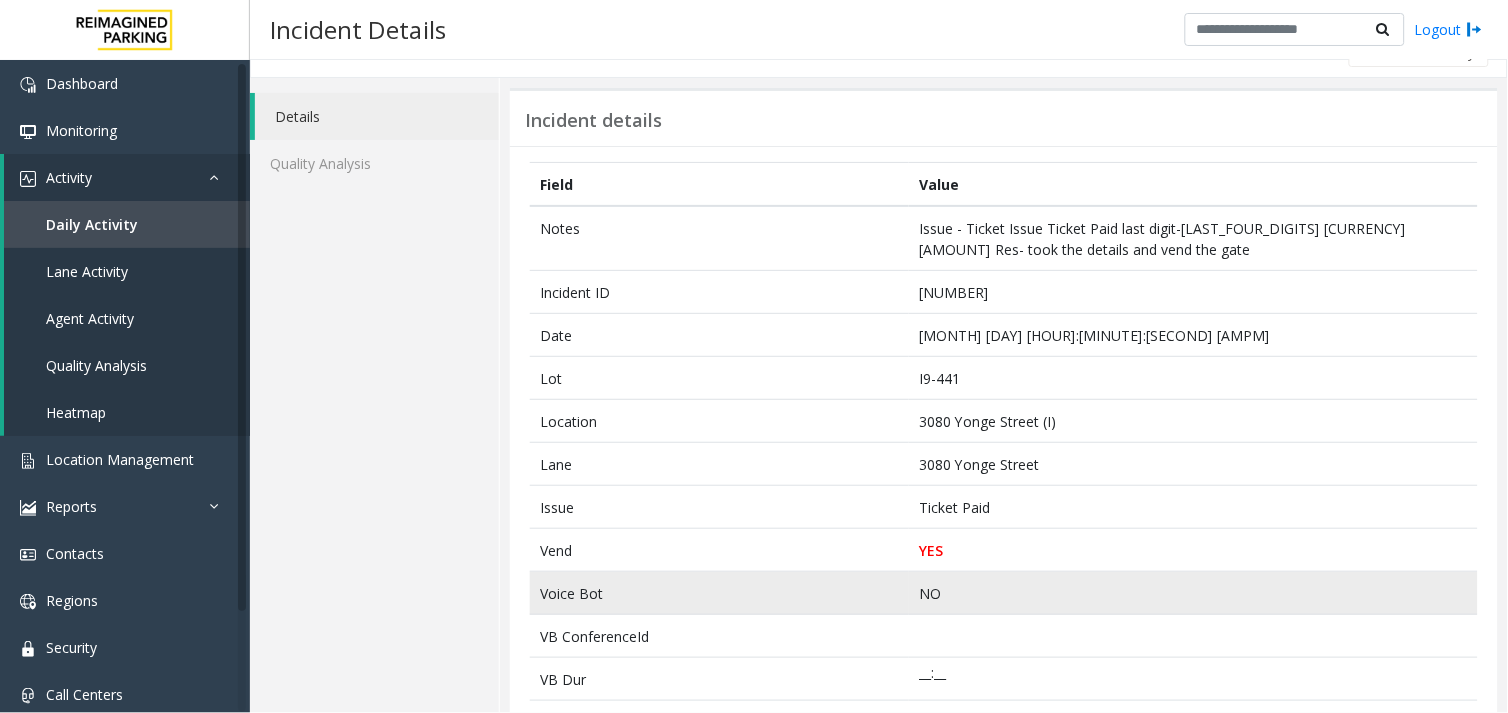 scroll, scrollTop: 0, scrollLeft: 0, axis: both 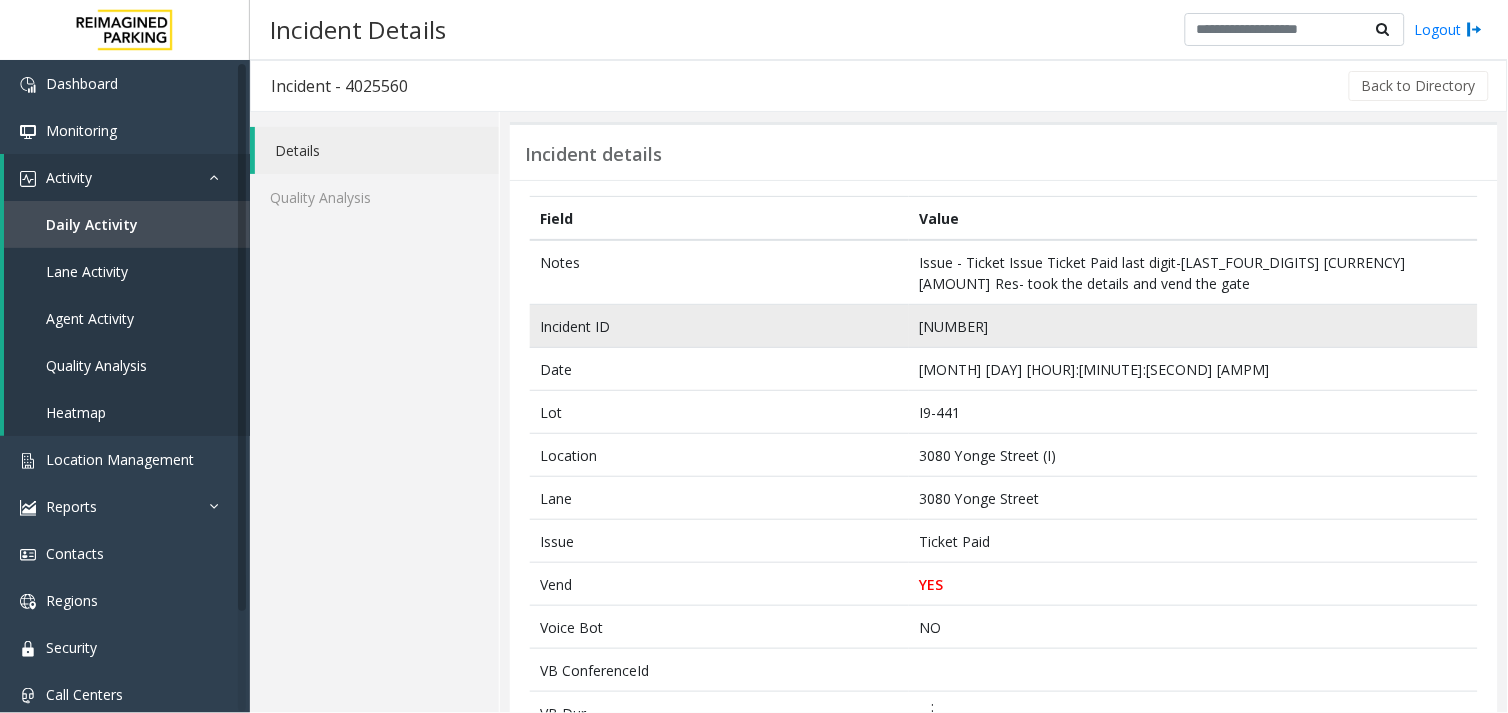 click on "[NUMBER]" 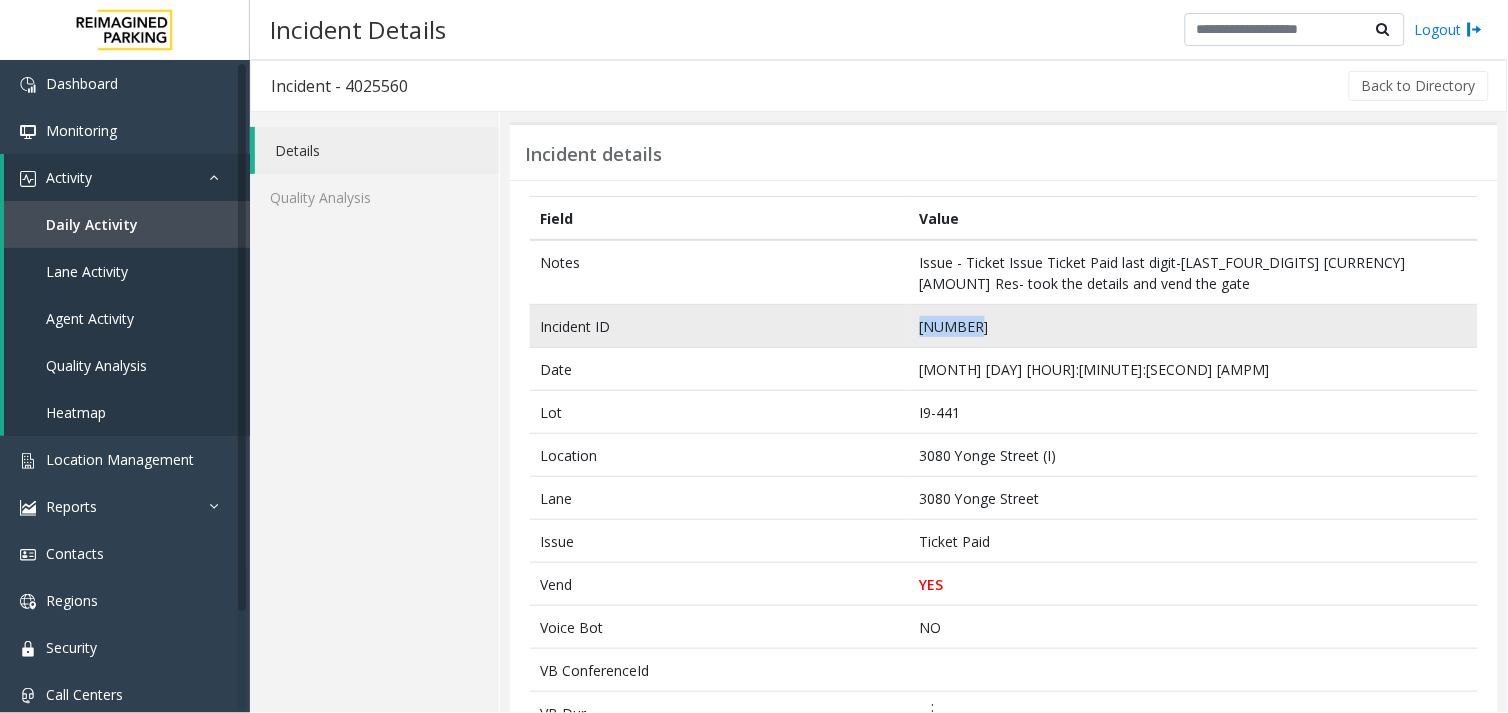 click on "[NUMBER]" 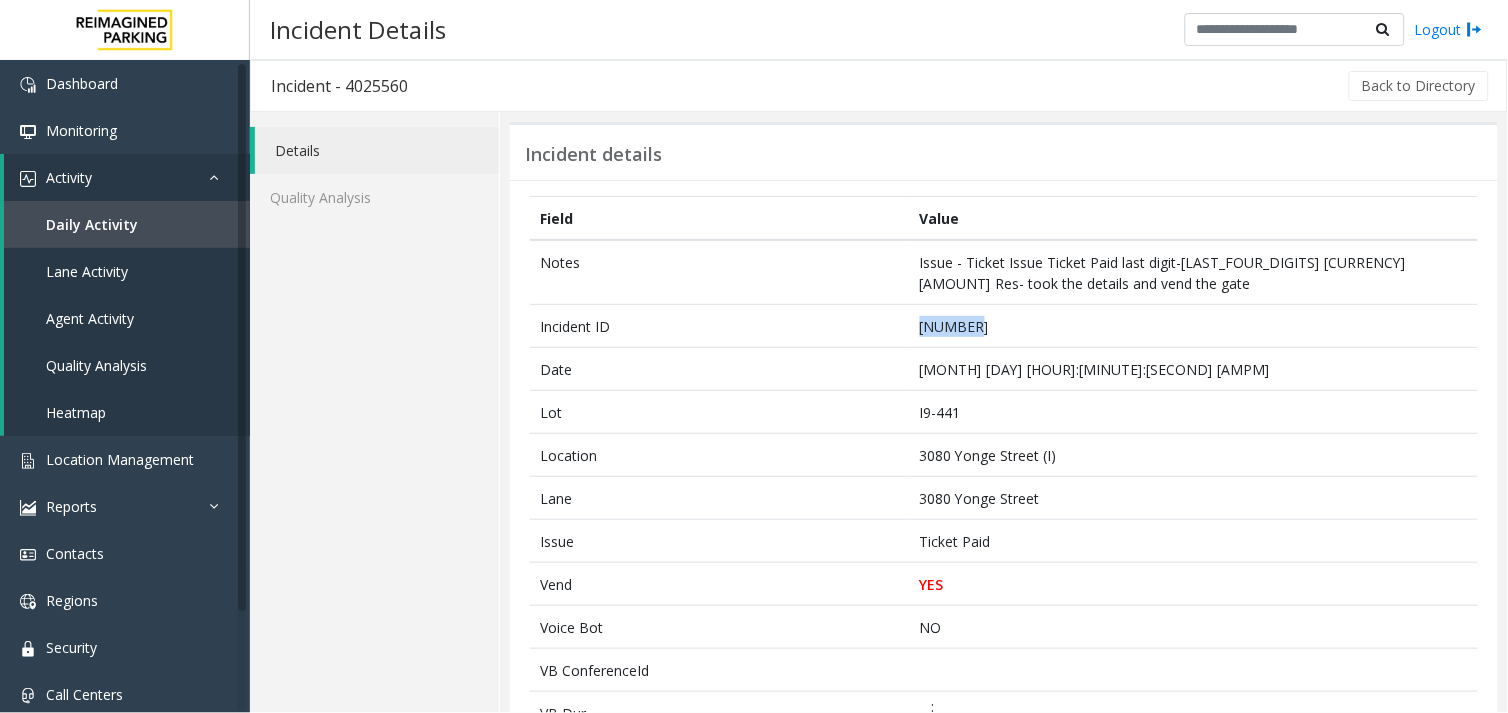 copy on "[NUMBER]" 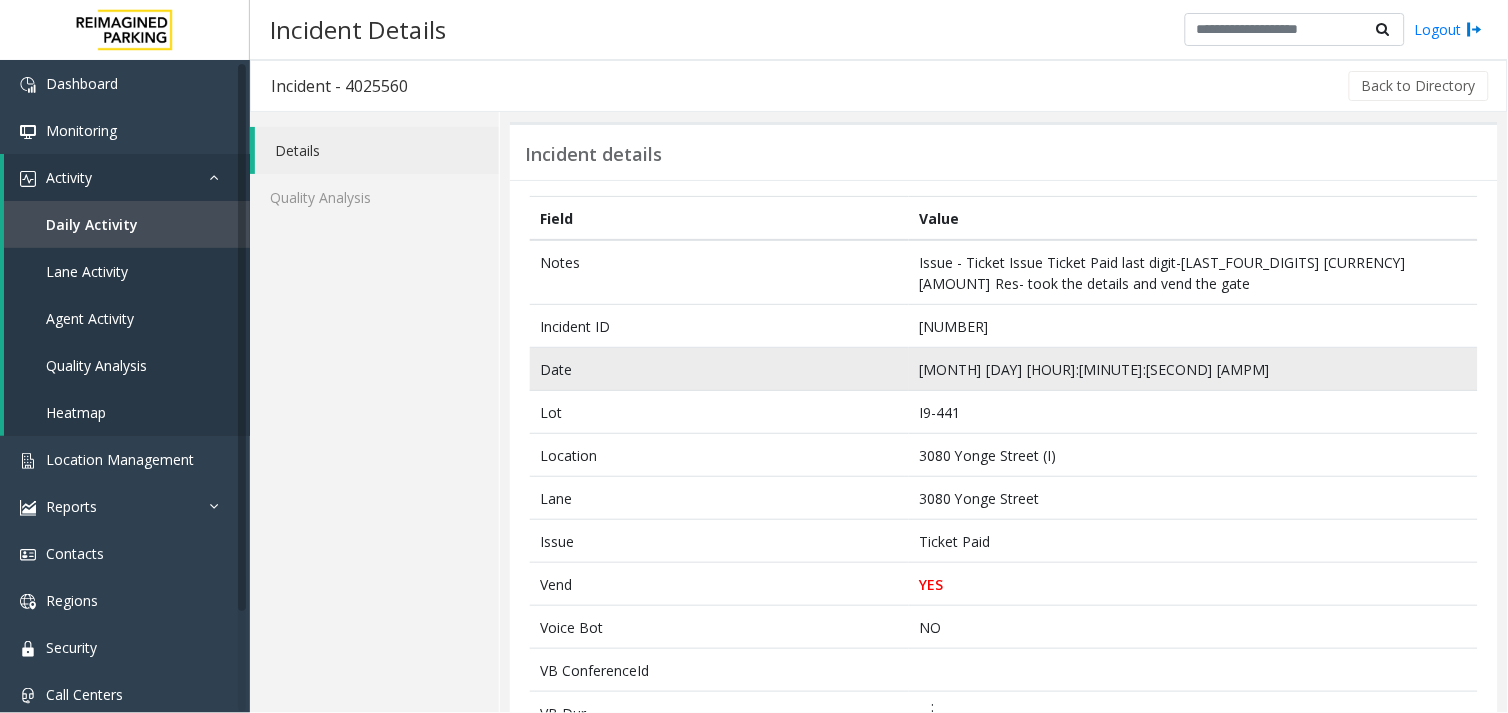 click on "[MONTH] [DAY] [HOUR]:[MINUTE]:[SECOND] [AMPM]" 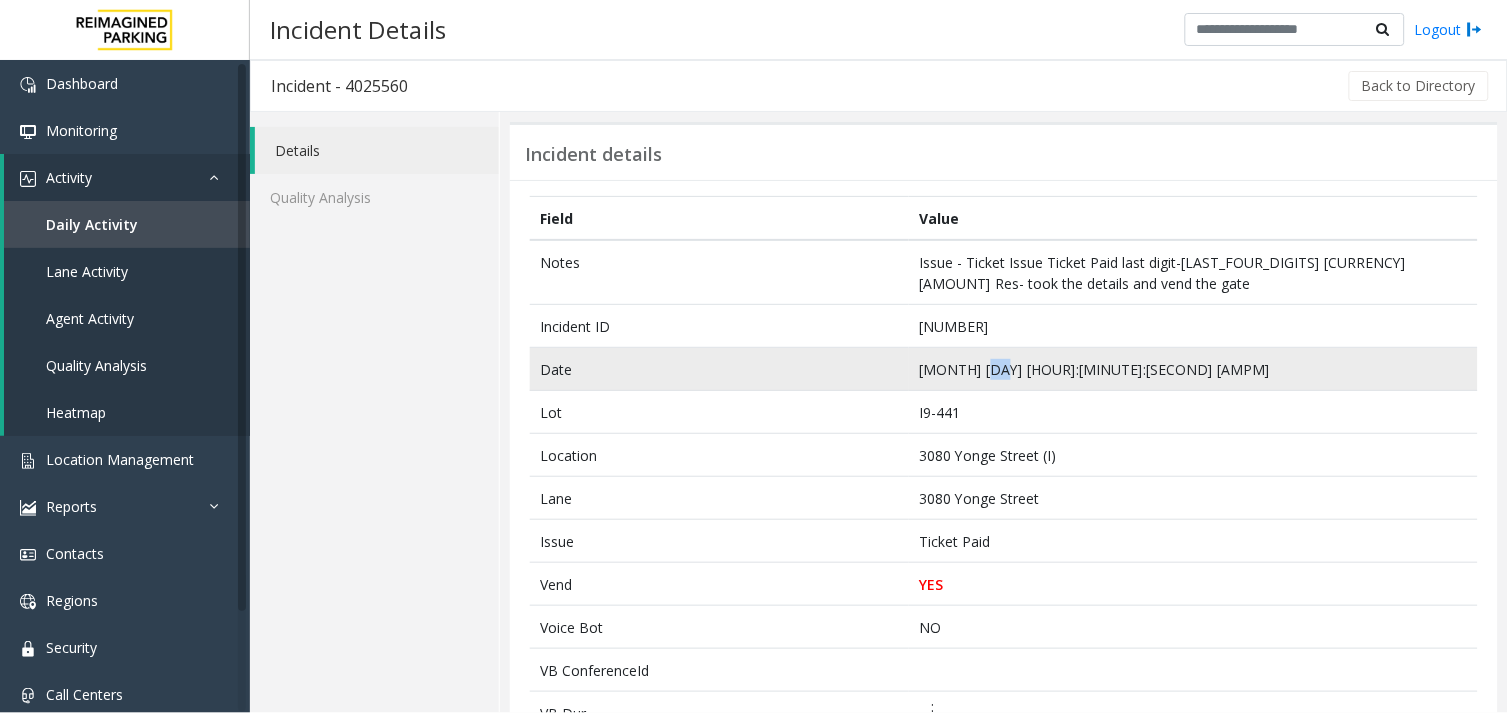 click on "[MONTH] [DAY] [HOUR]:[MINUTE]:[SECOND] [AMPM]" 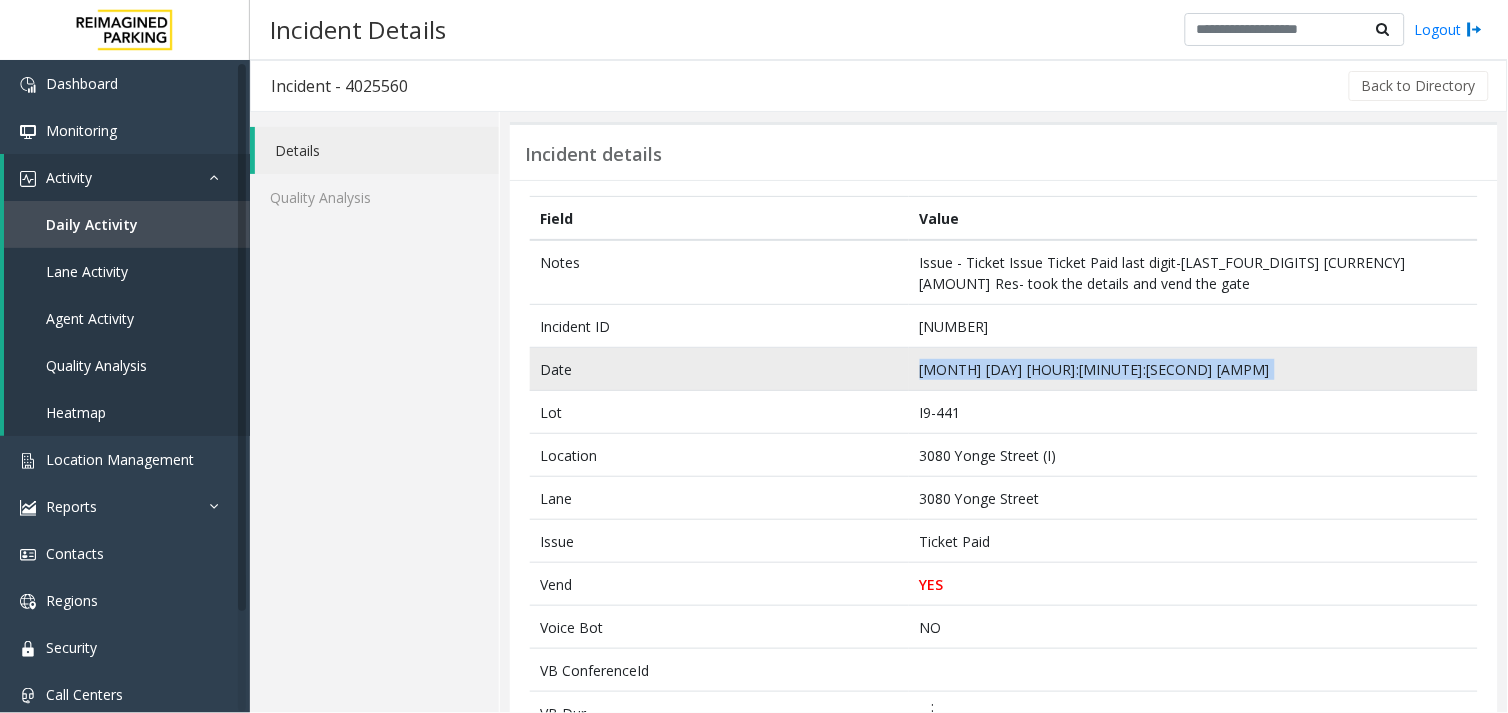 click on "[MONTH] [DAY] [HOUR]:[MINUTE]:[SECOND] [AMPM]" 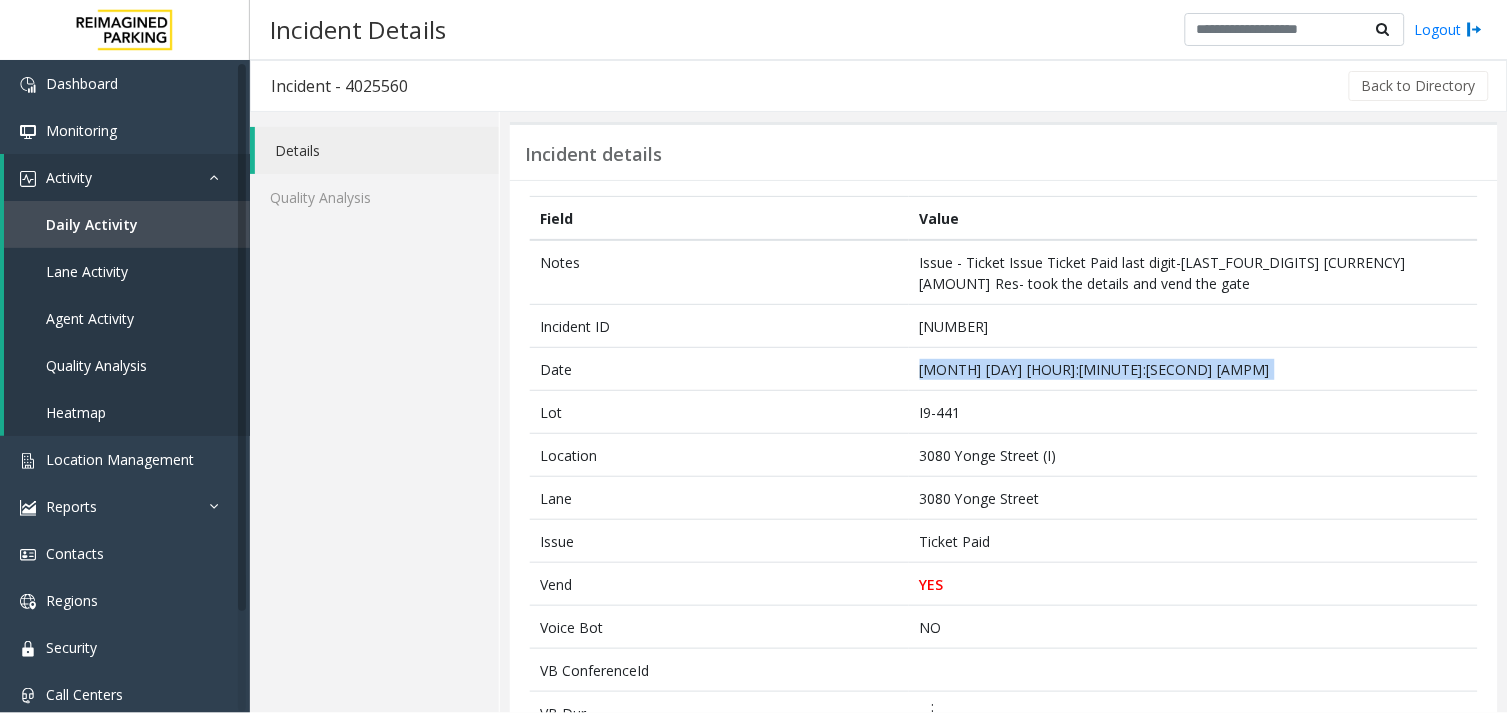 copy on "[MONTH] [DAY] [HOUR]:[MINUTE]:[SECOND] [AMPM]" 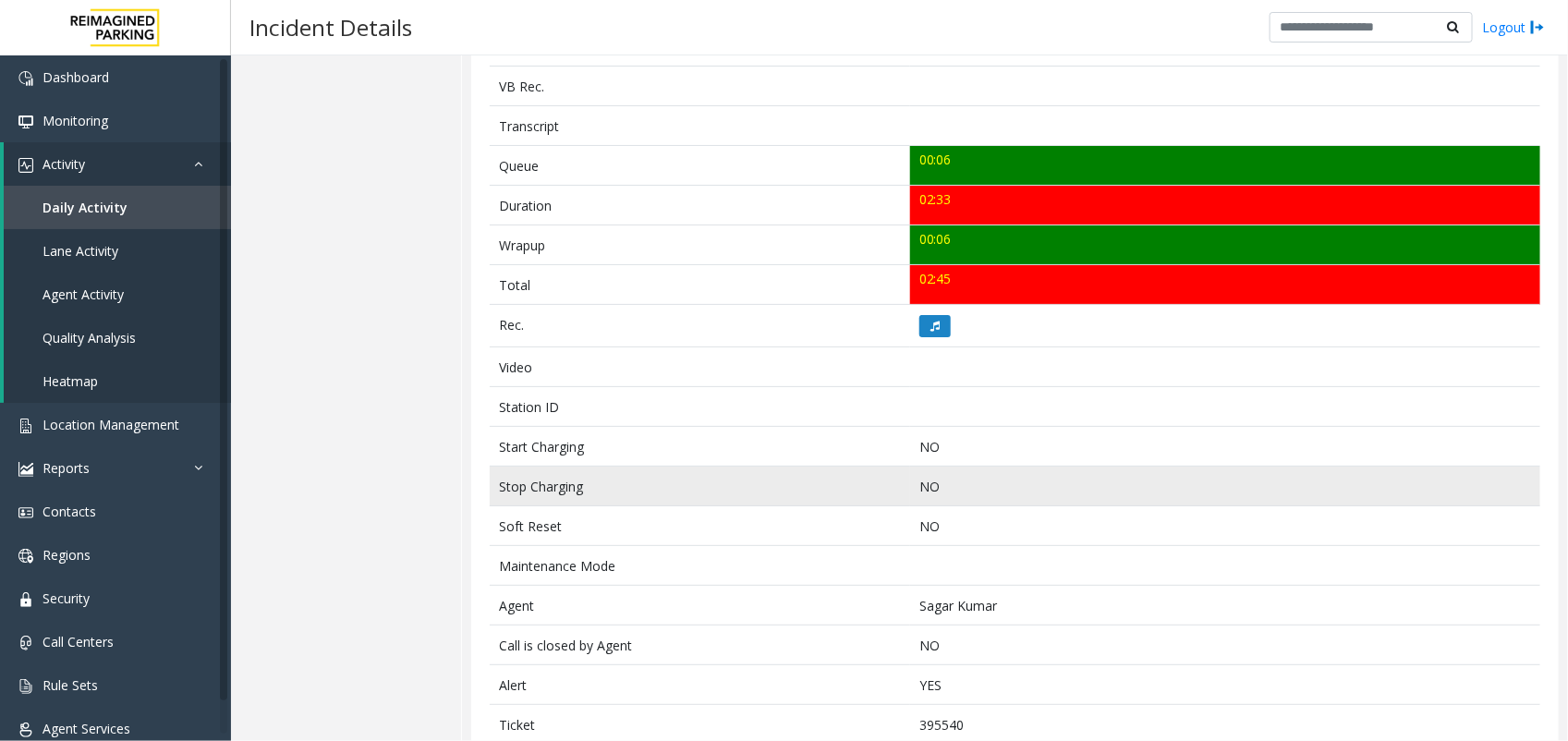 scroll, scrollTop: 681, scrollLeft: 0, axis: vertical 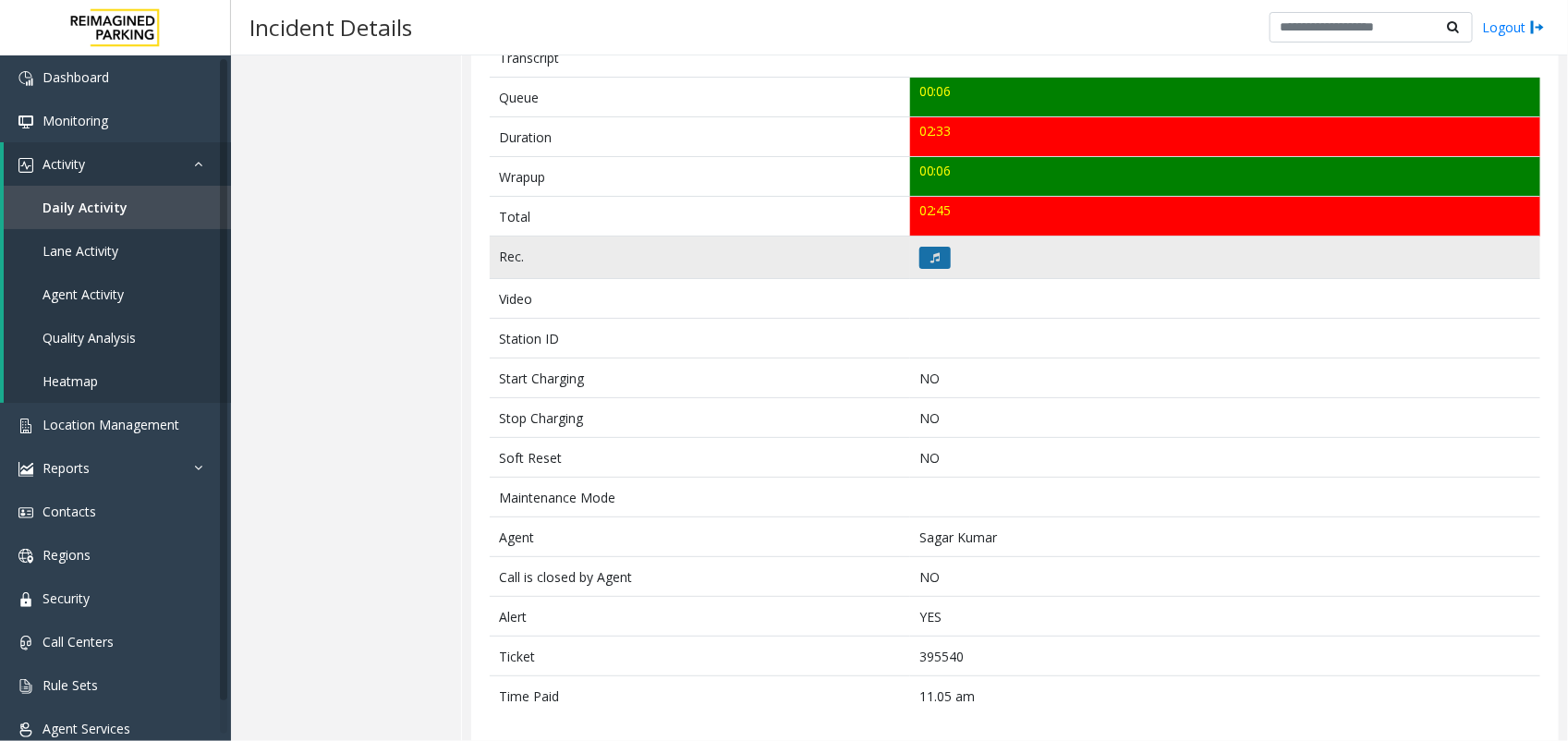 click 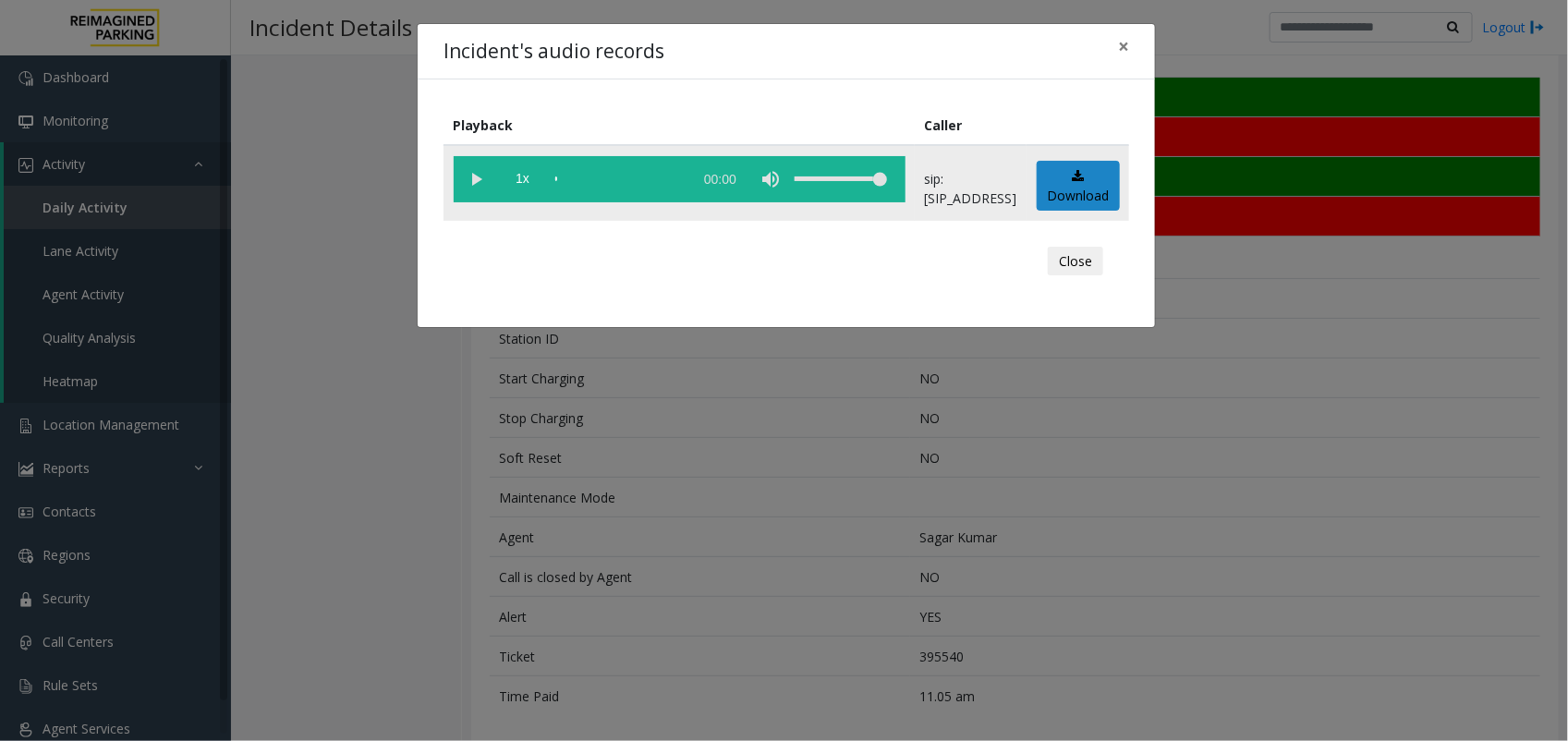 click 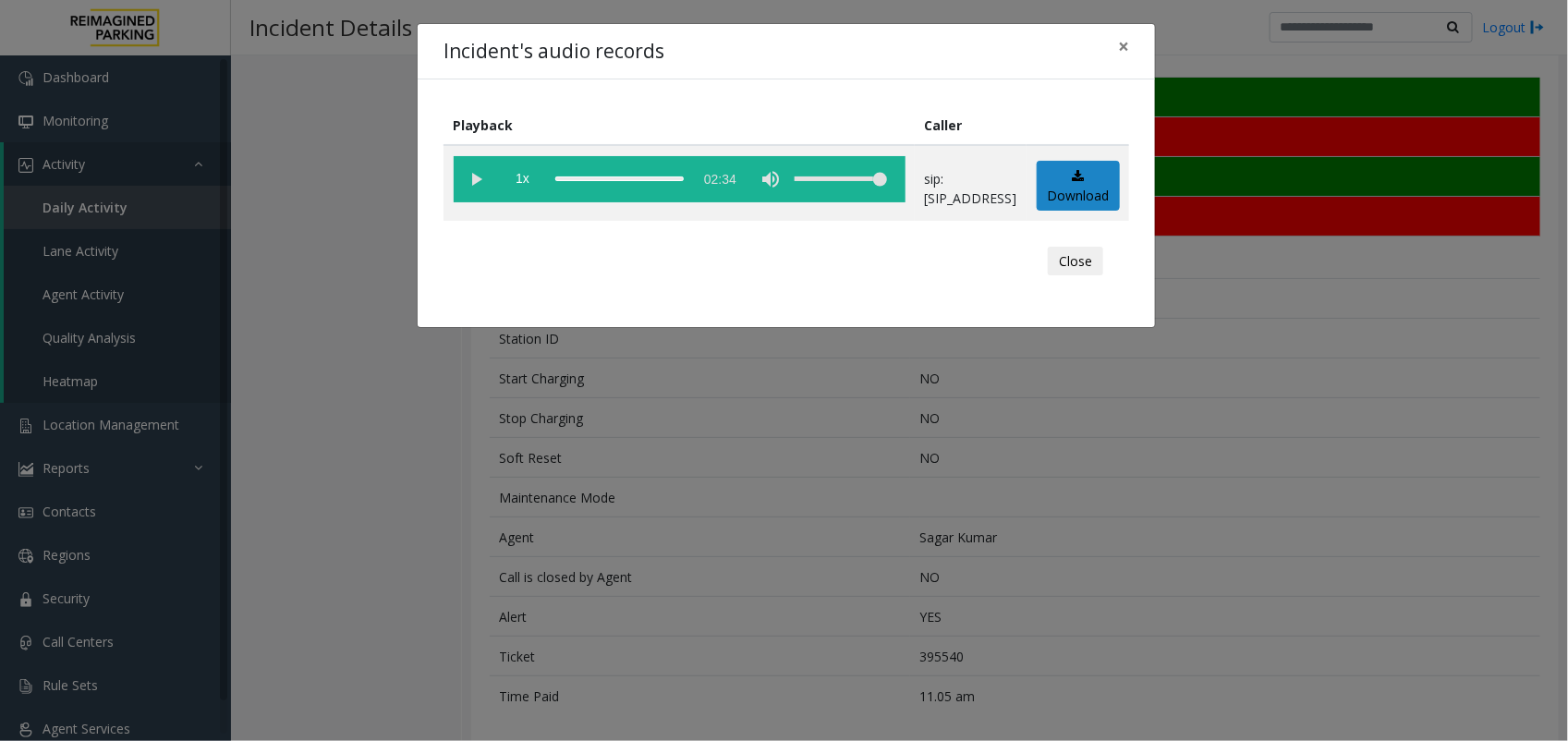 click on "Incident's audio records × Playback Caller  1x  [DURATION] sip:[SIP_ADDRESS]  Download  Close" 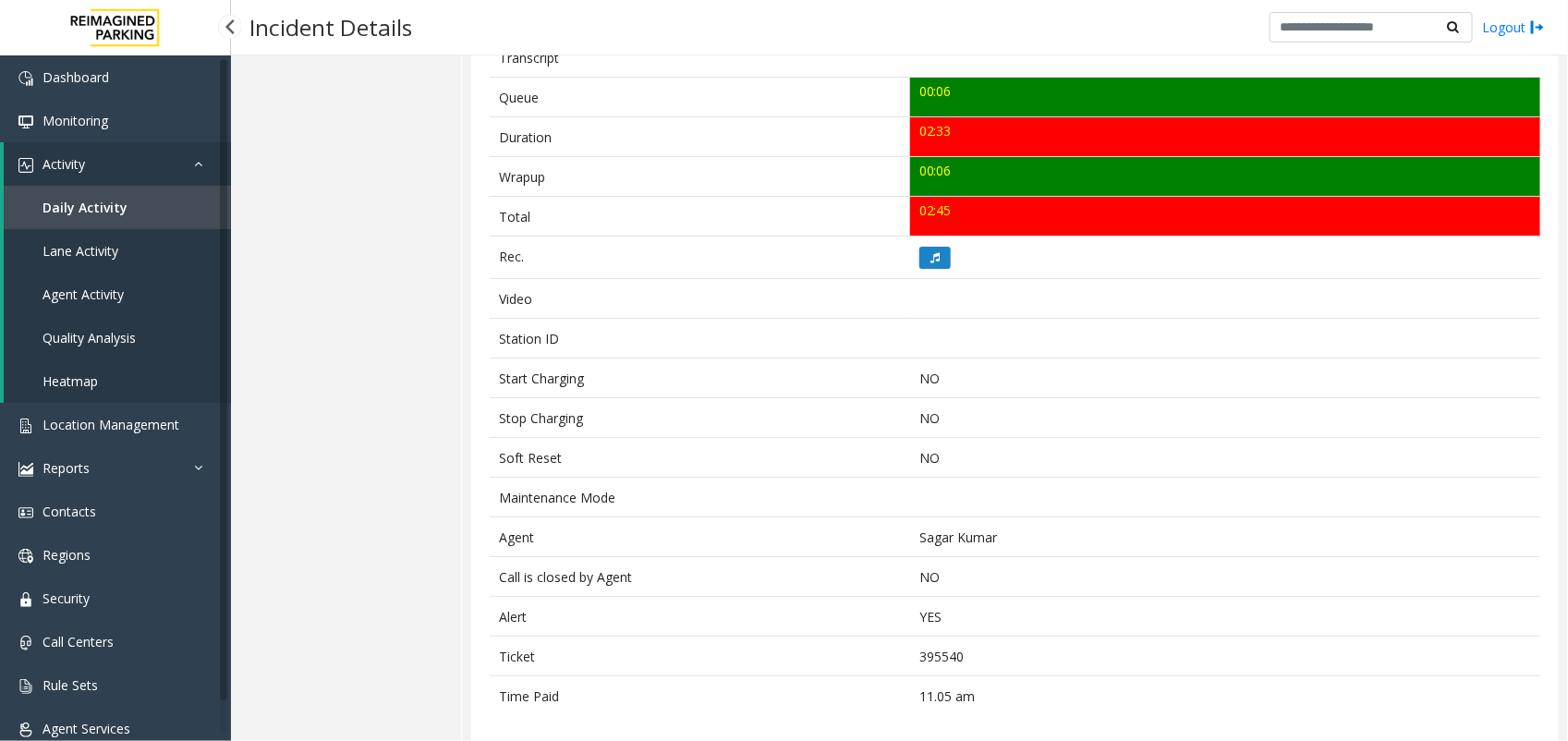 click on "Agent Activity" at bounding box center (117, 294) 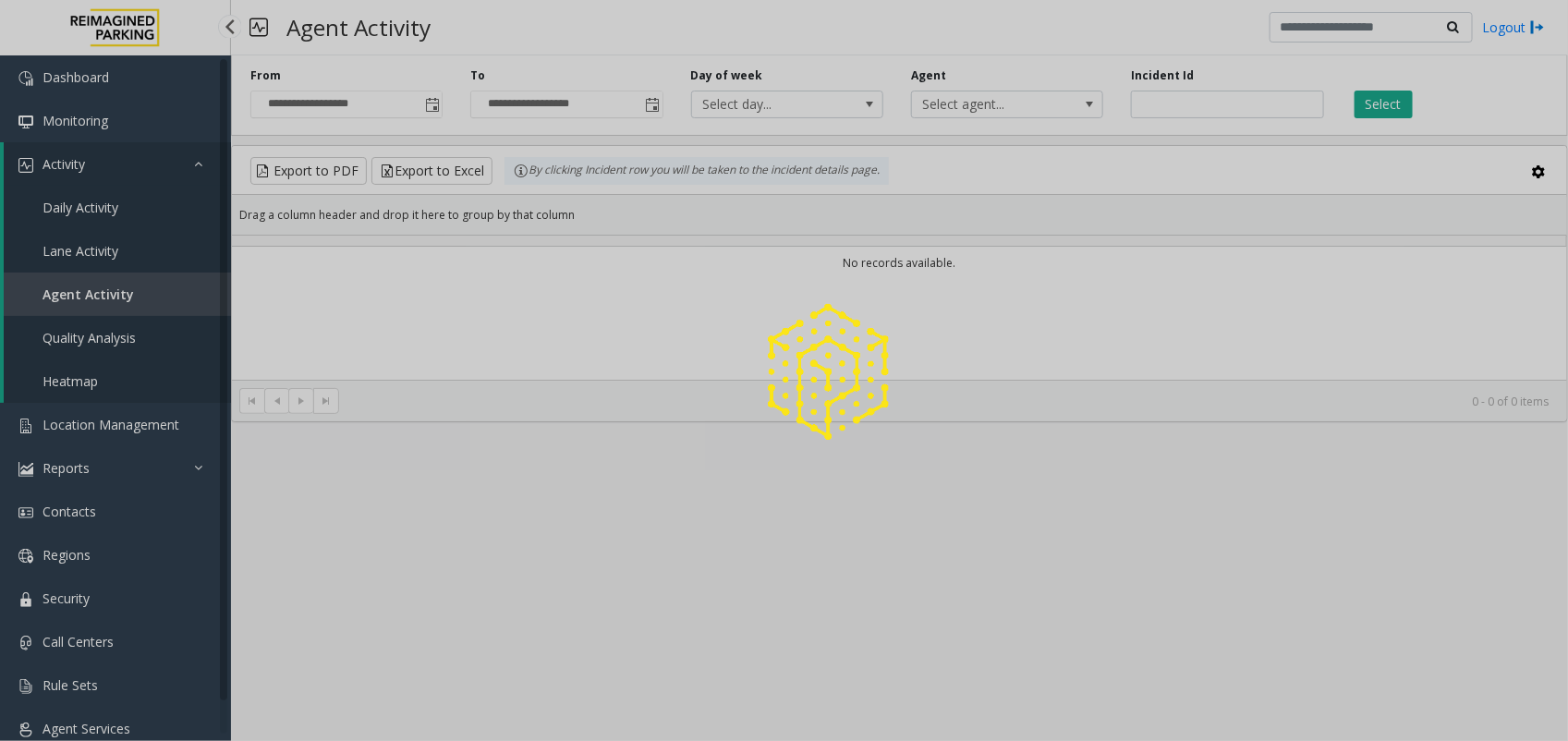 scroll, scrollTop: 0, scrollLeft: 0, axis: both 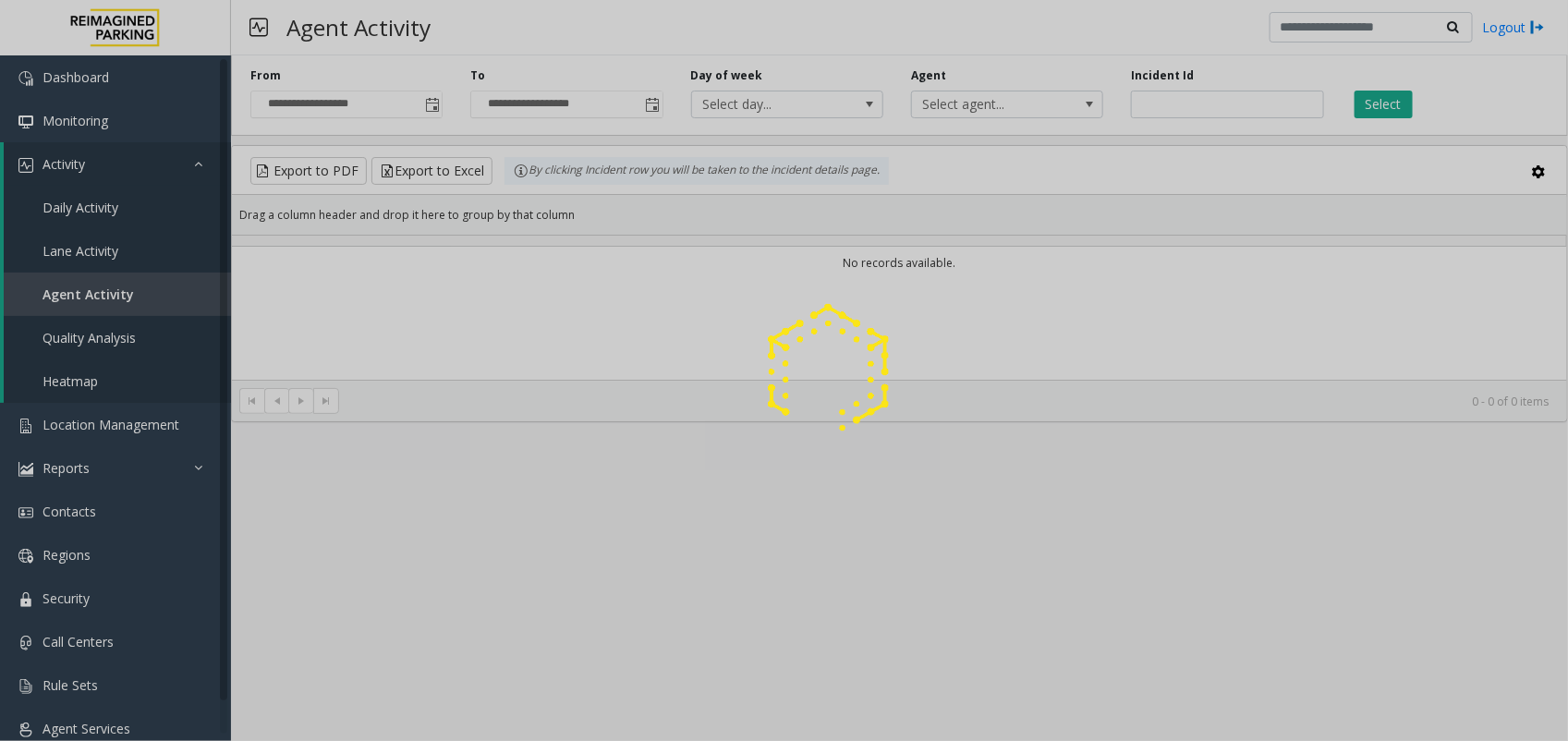 click 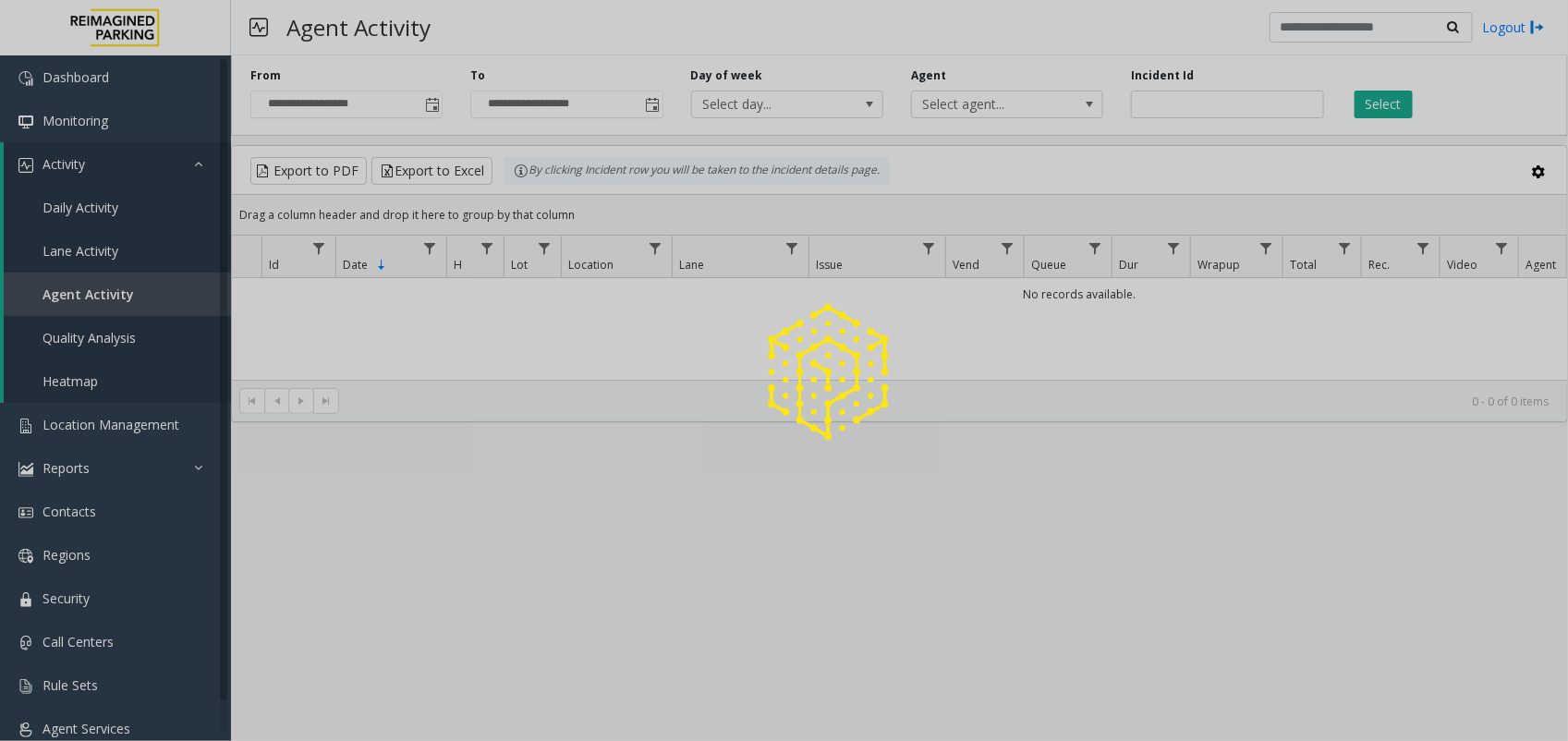 click 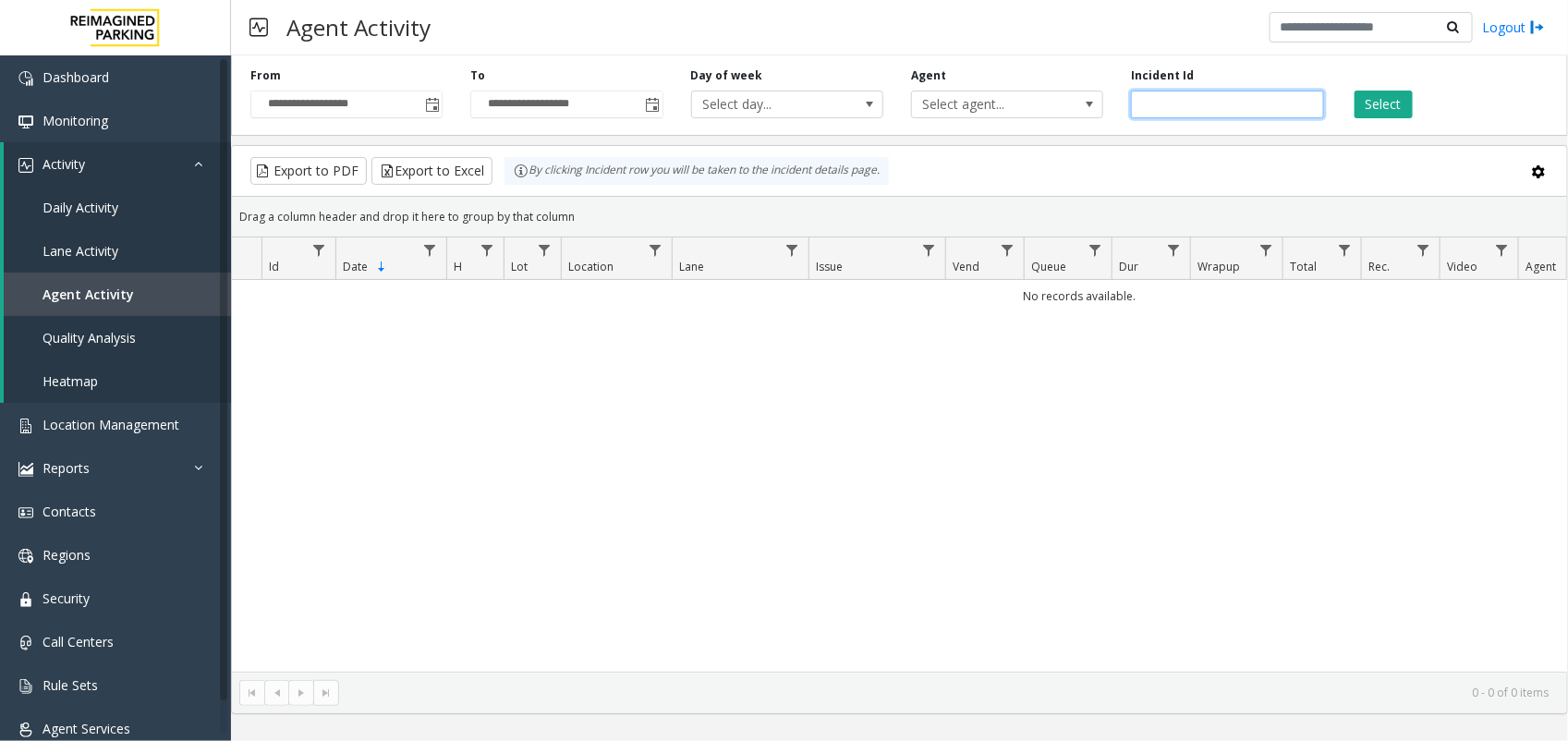 click 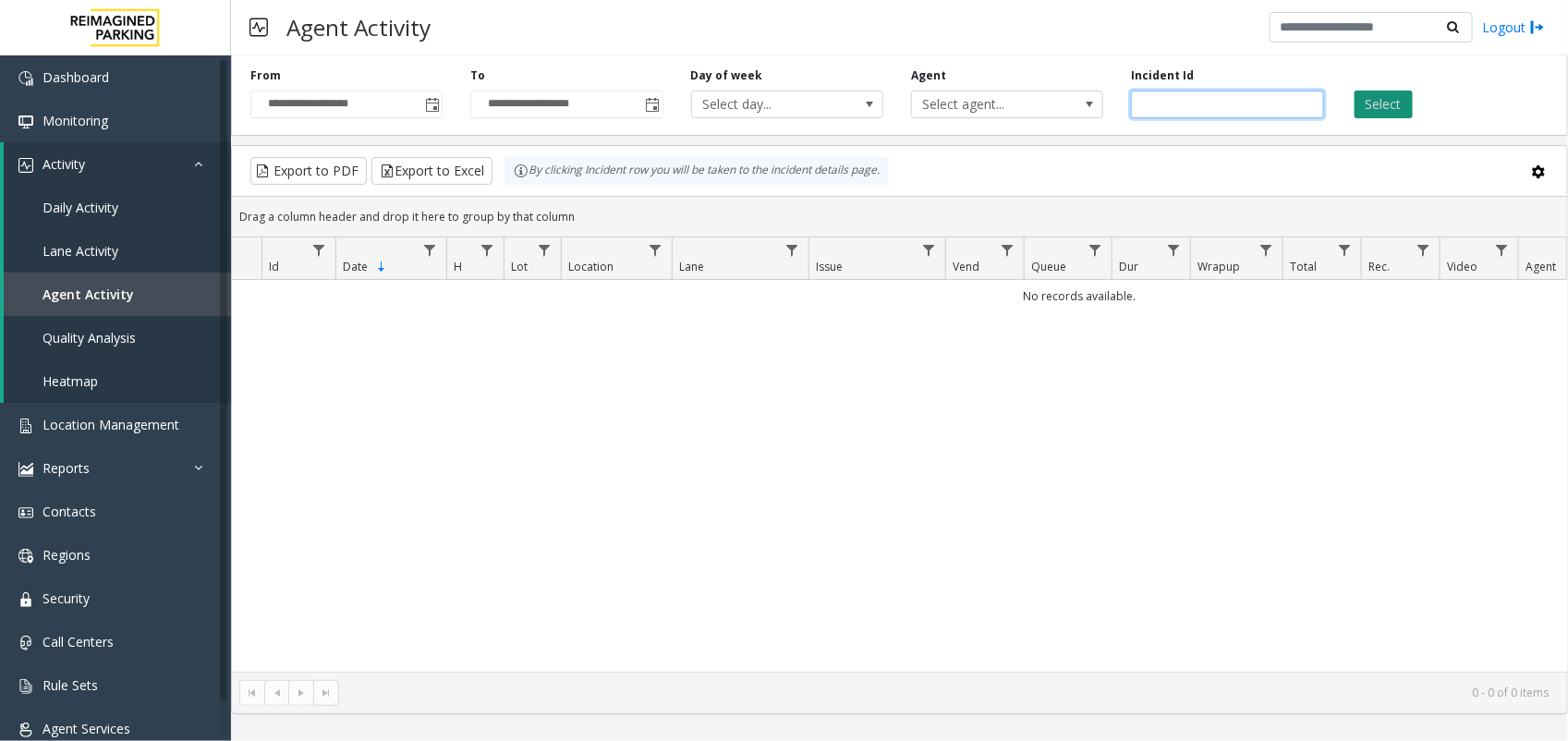 type on "*******" 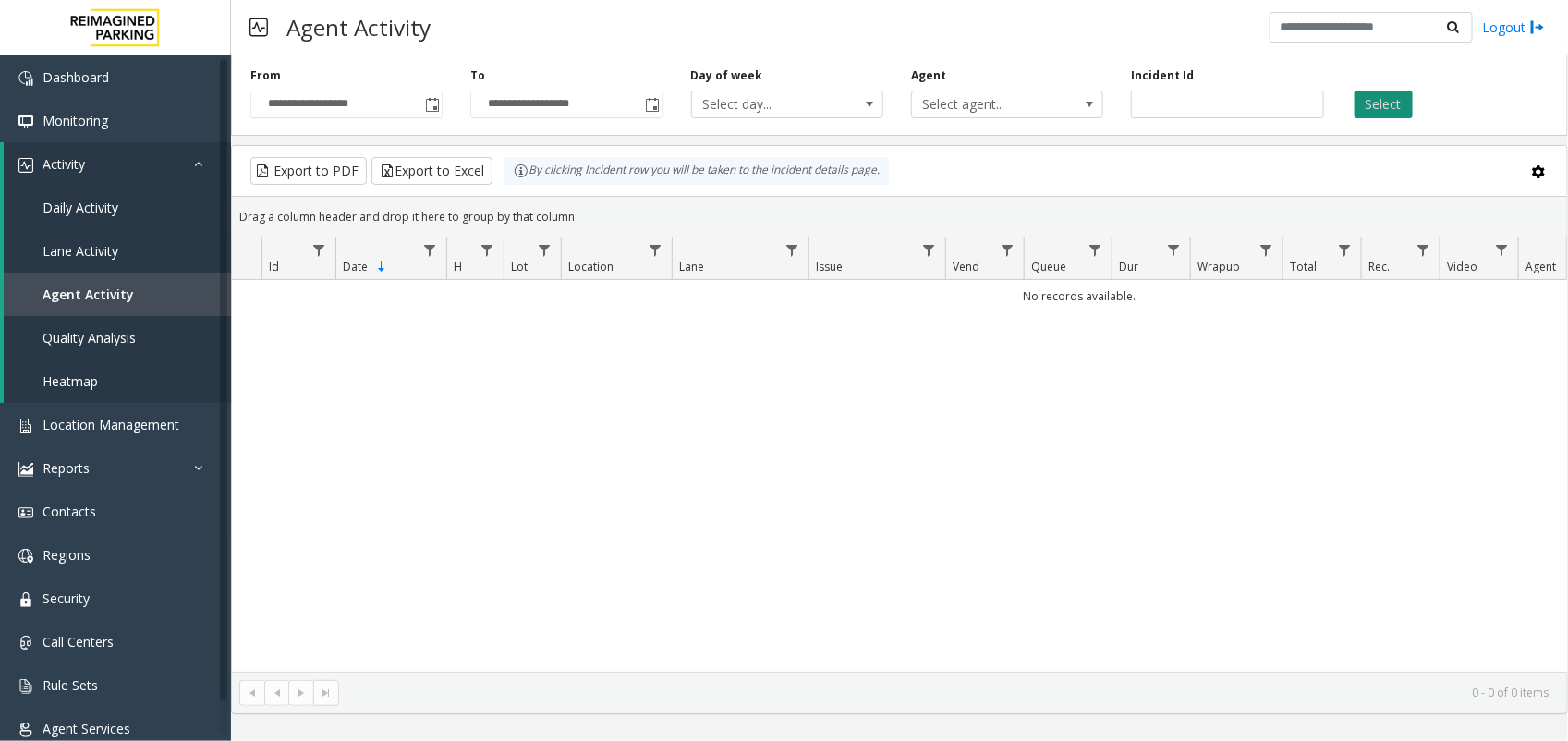 type 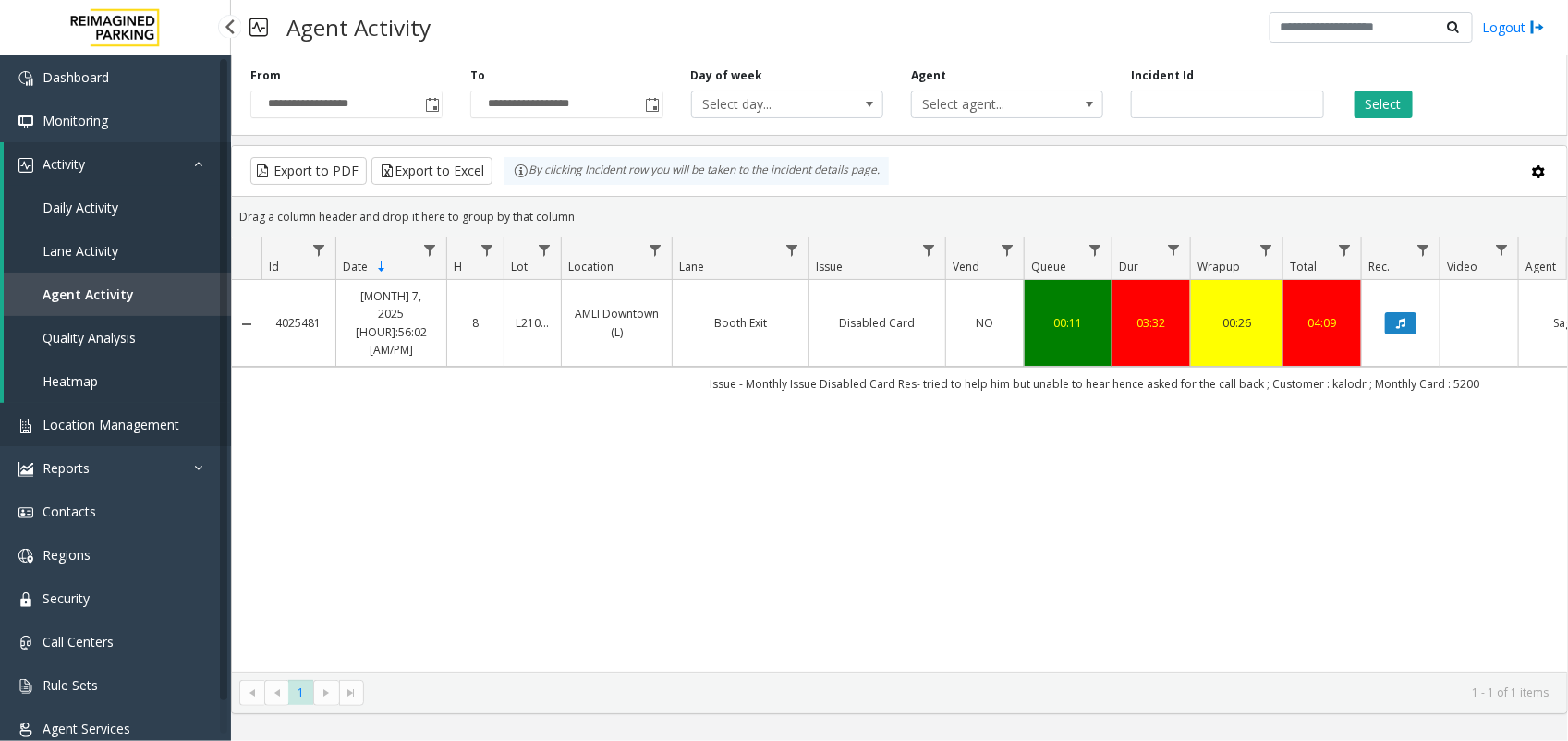 click on "Location Management" at bounding box center [111, 424] 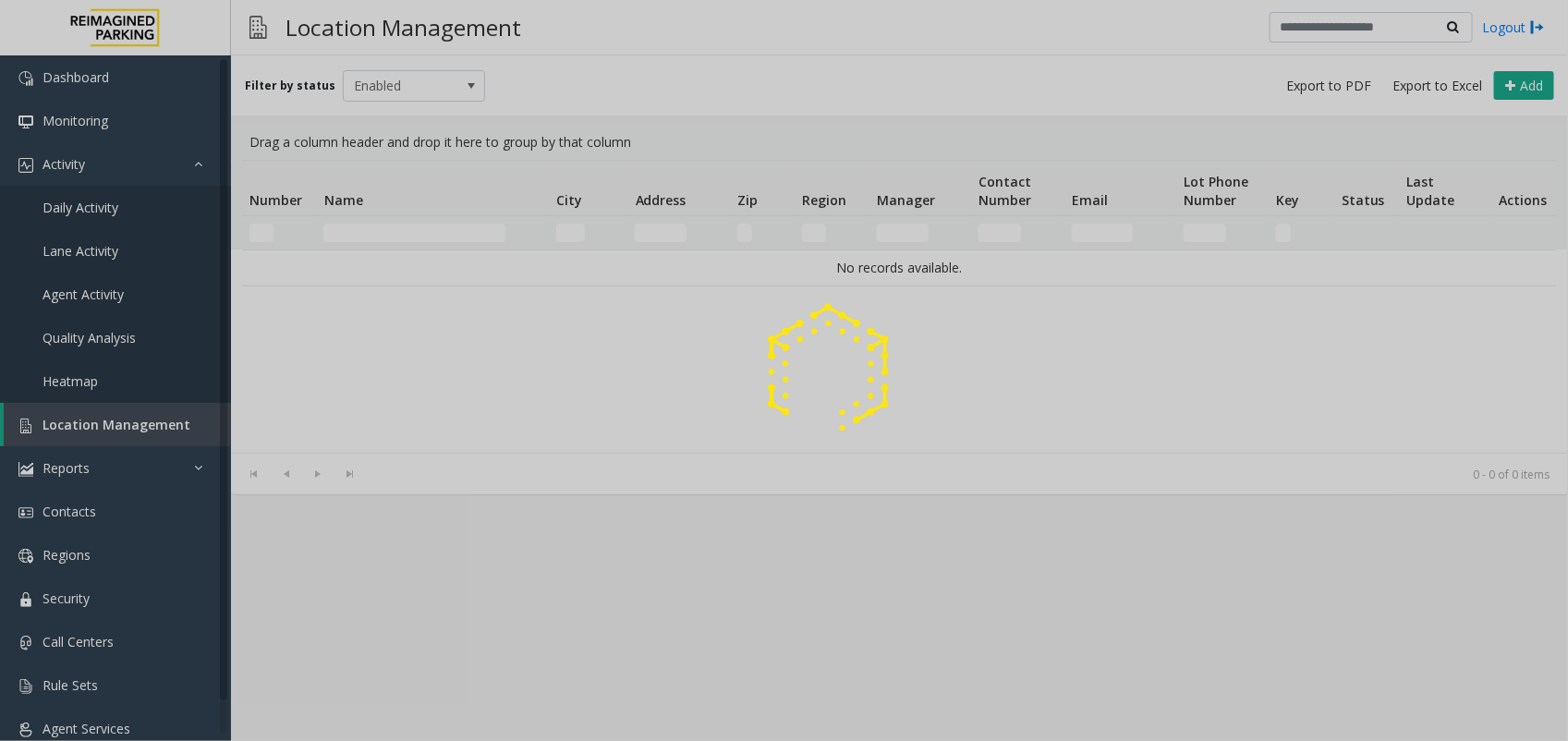 click 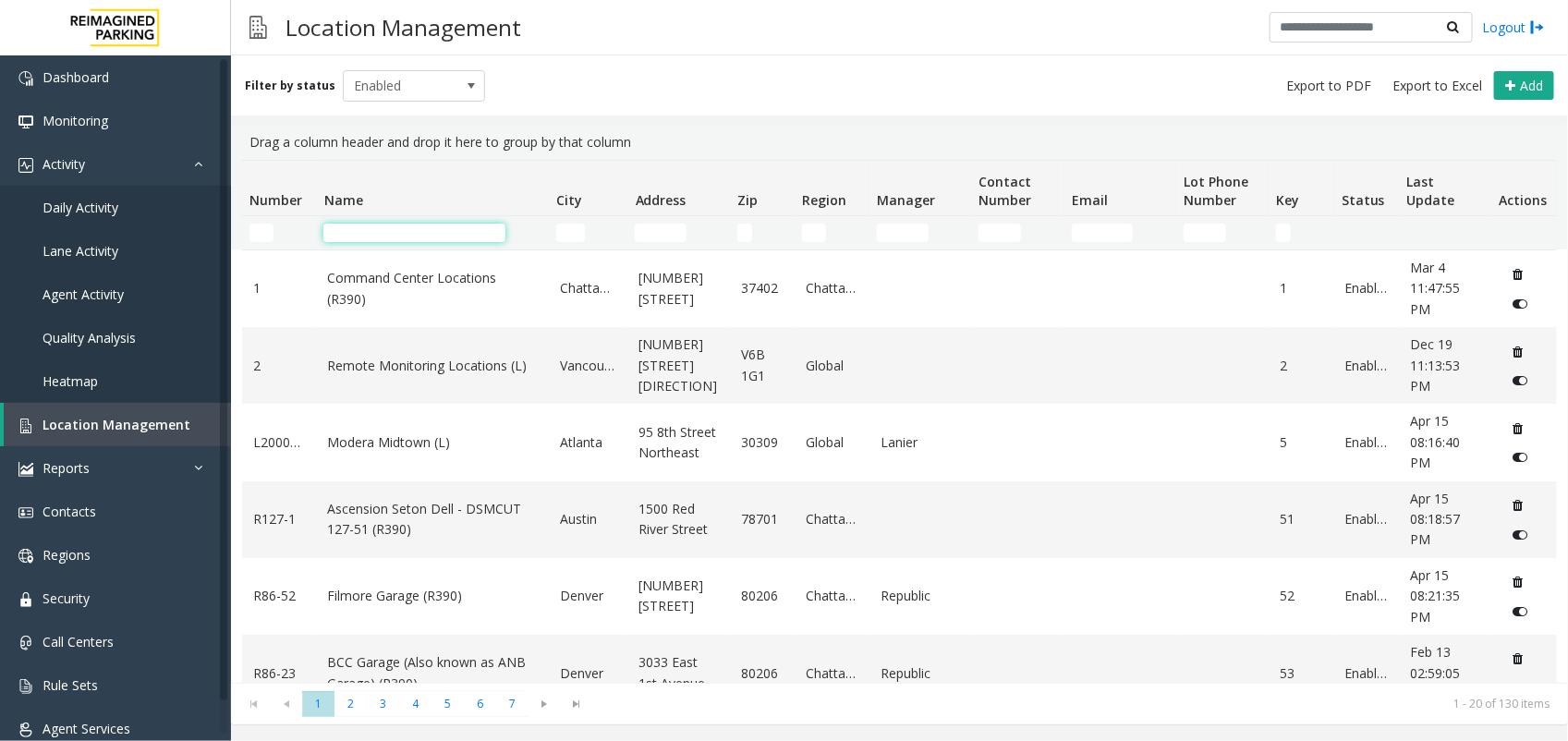 drag, startPoint x: 395, startPoint y: 231, endPoint x: 398, endPoint y: 215, distance: 16.278821 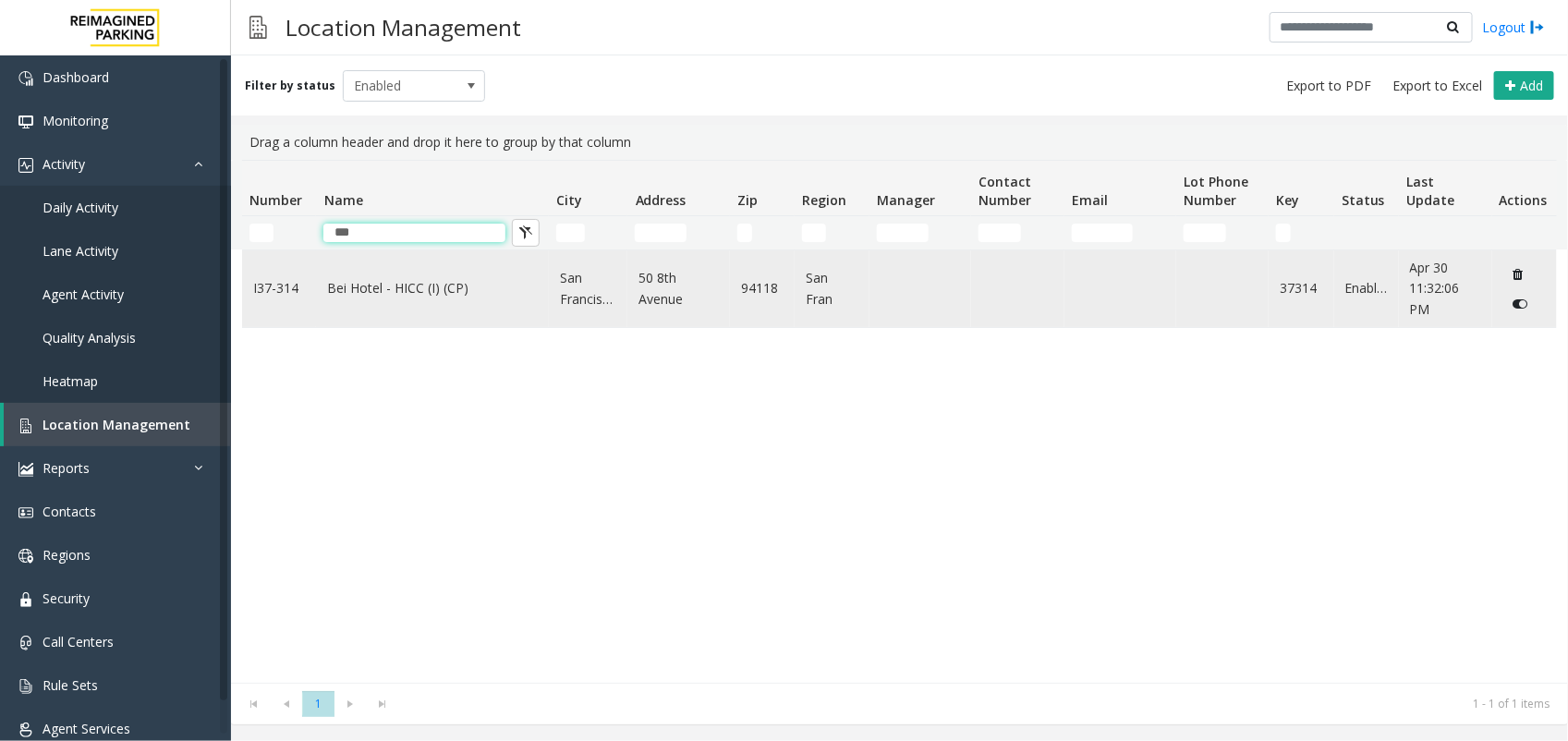type on "***" 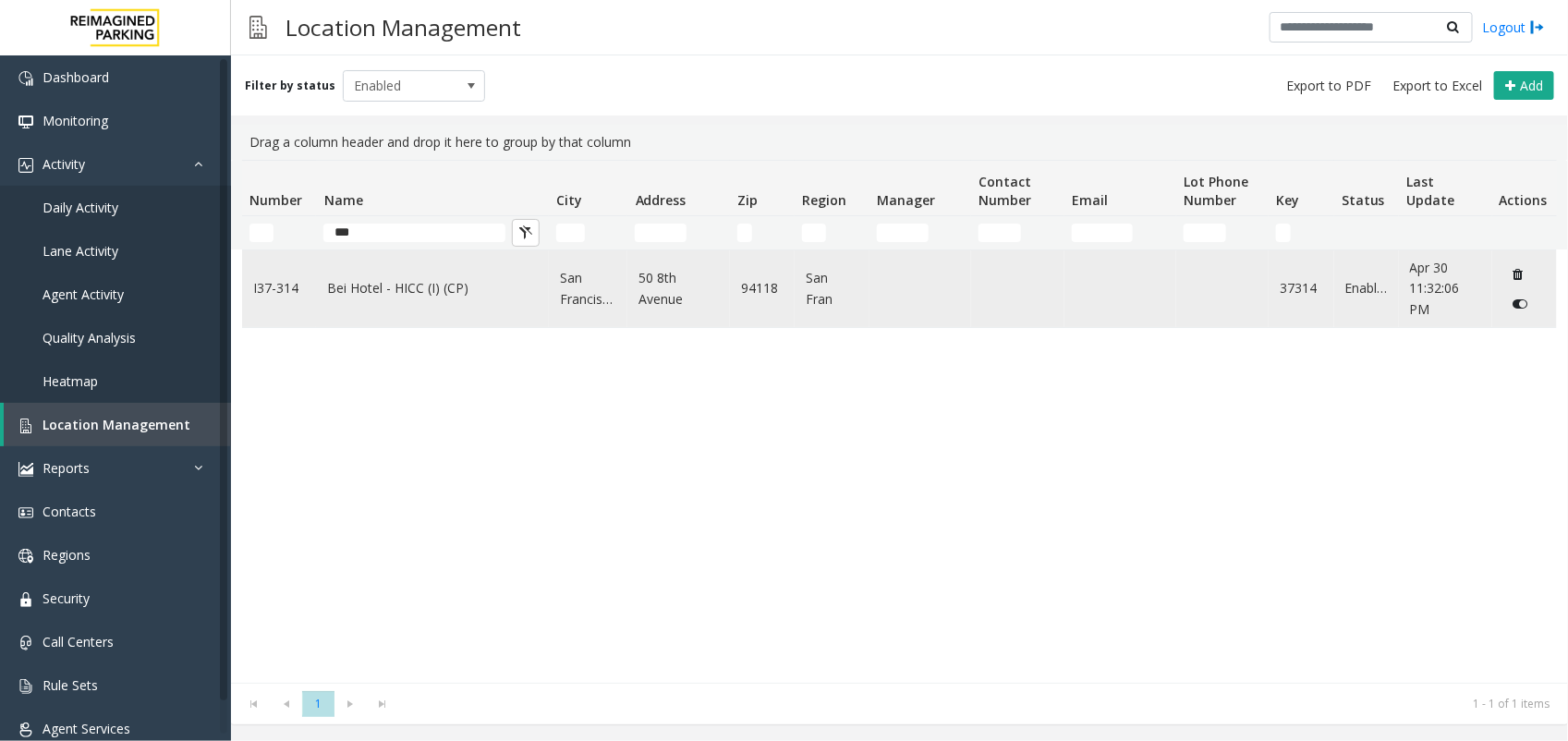 click on "Bei Hotel - HICC (I) (CP)" 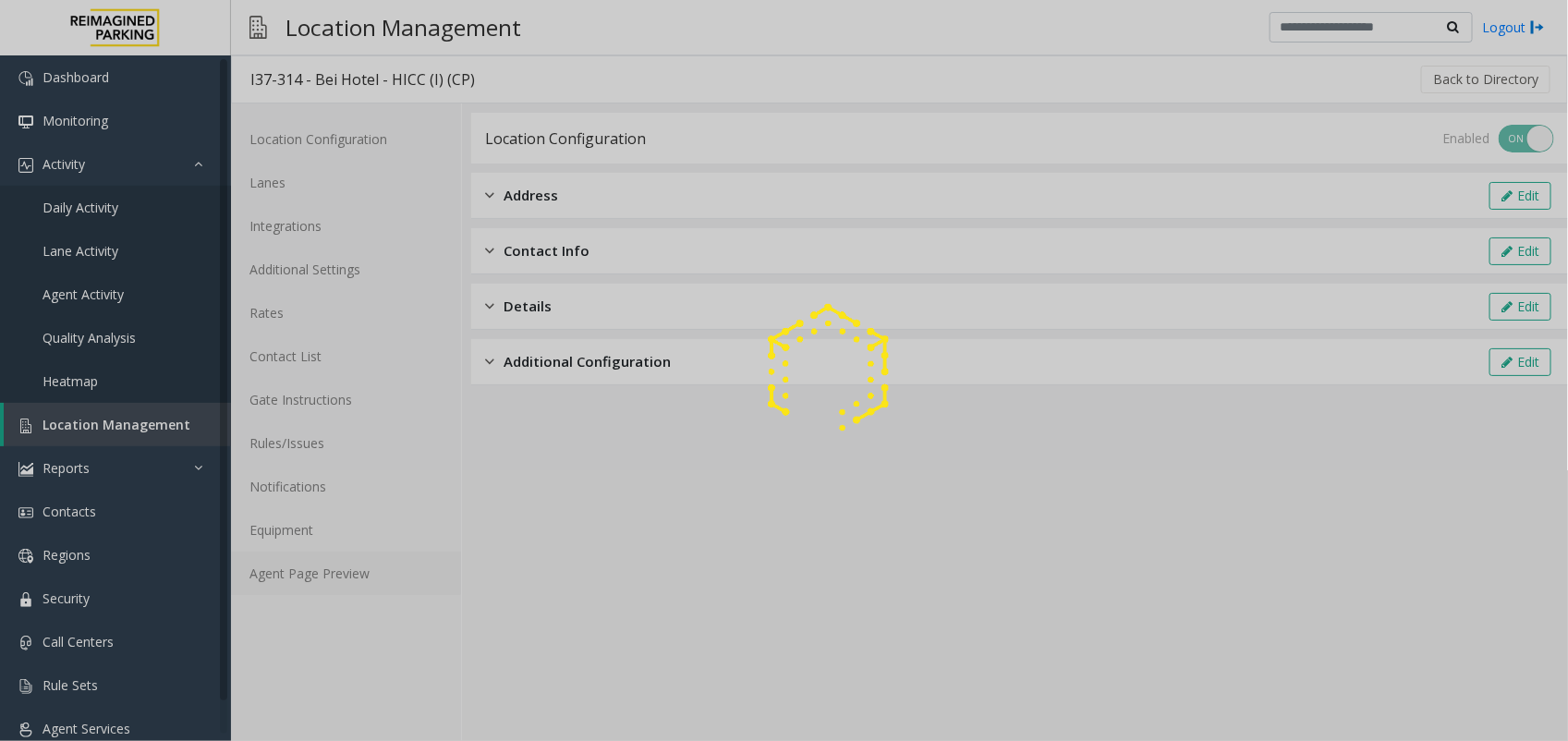 click on "Agent Page Preview" 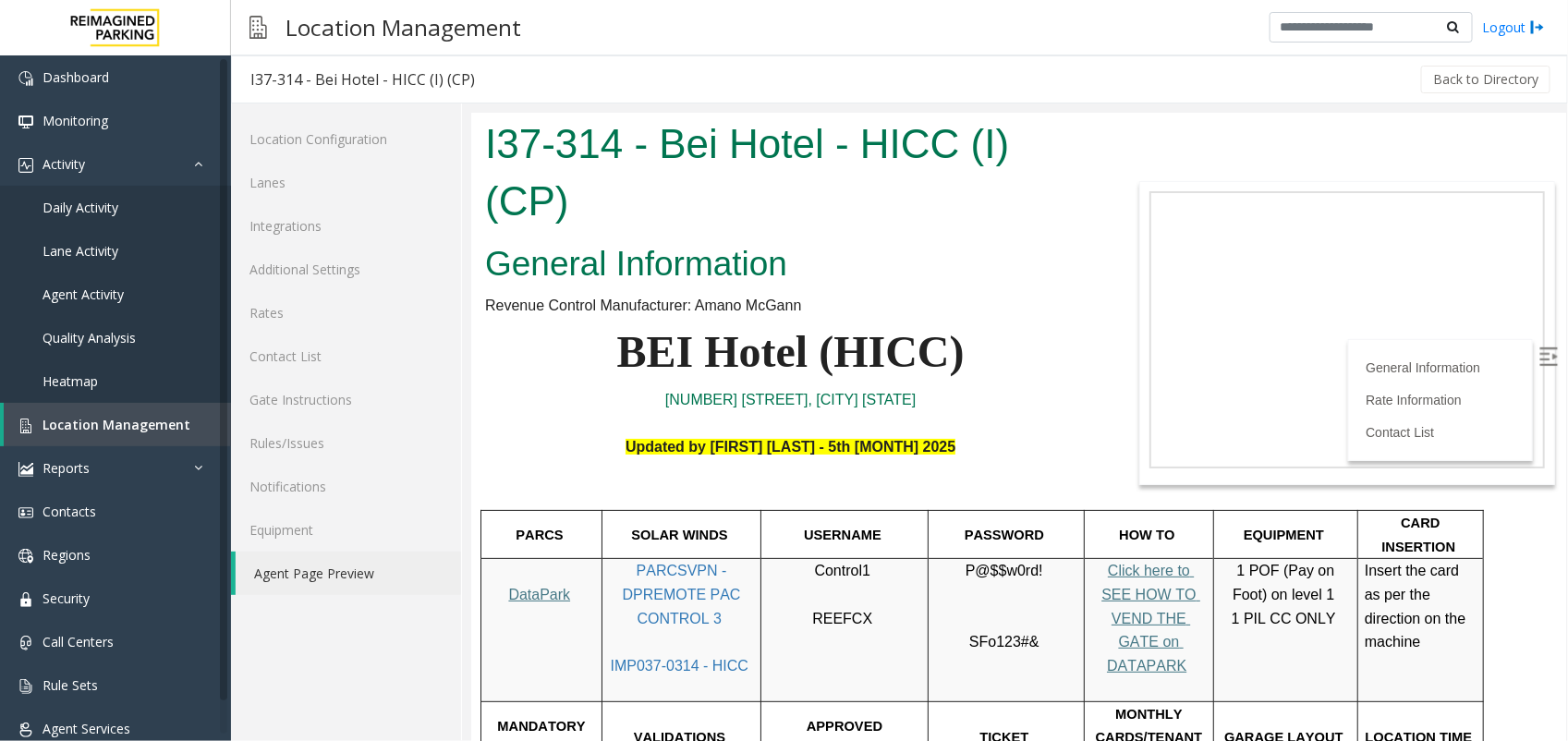 scroll, scrollTop: 231, scrollLeft: 0, axis: vertical 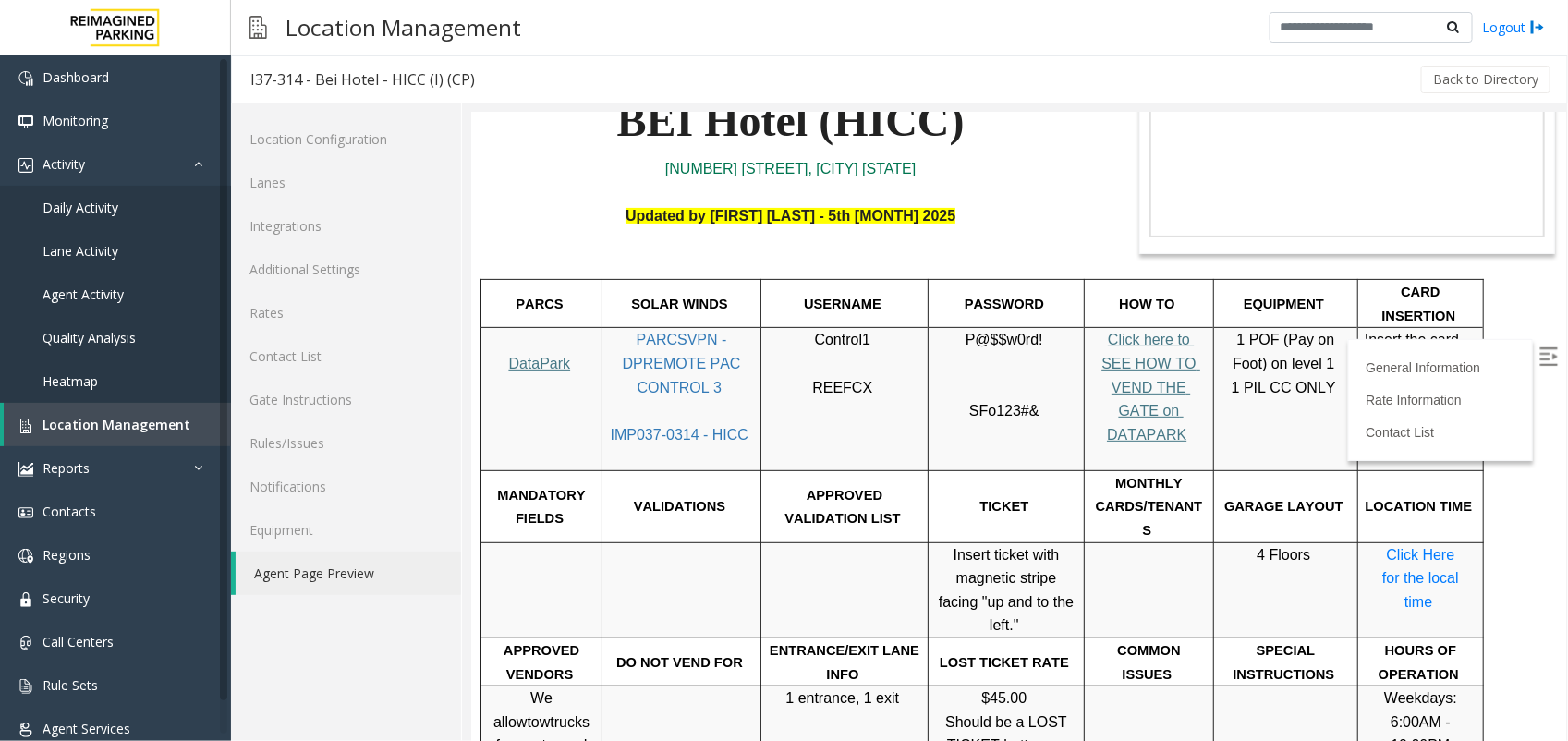 click at bounding box center (1548, 356) 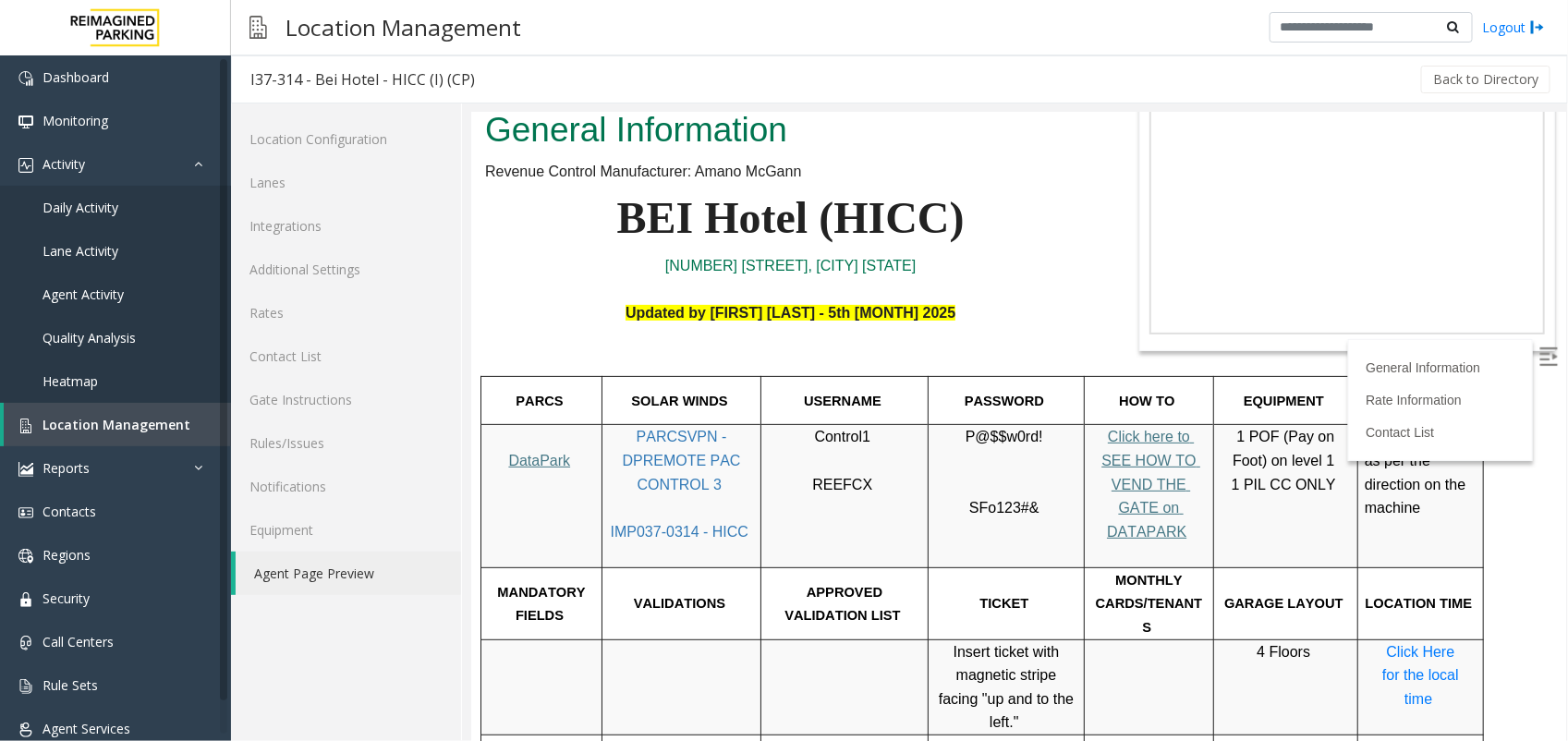 scroll, scrollTop: 0, scrollLeft: 0, axis: both 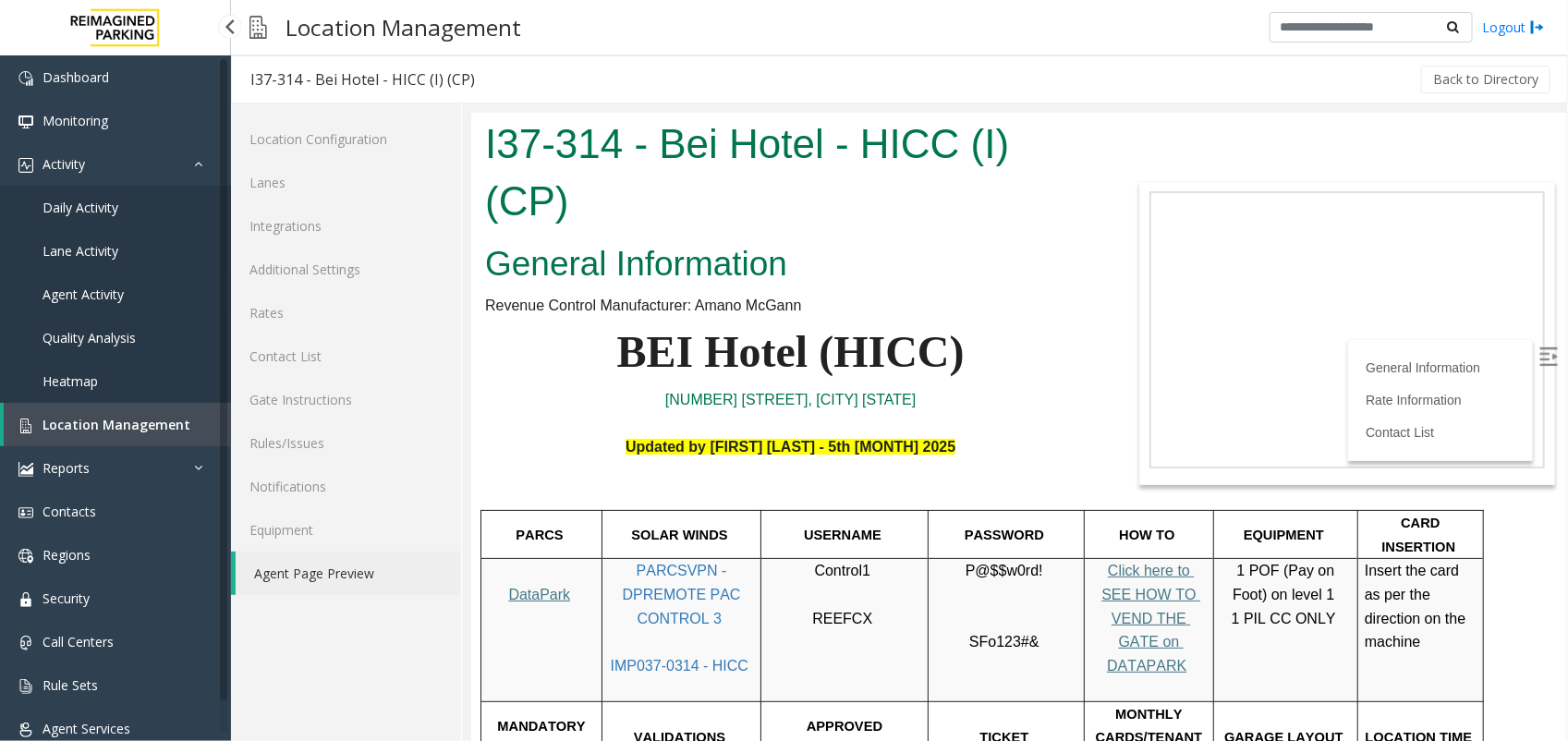 click on "Agent Activity" at bounding box center [115, 294] 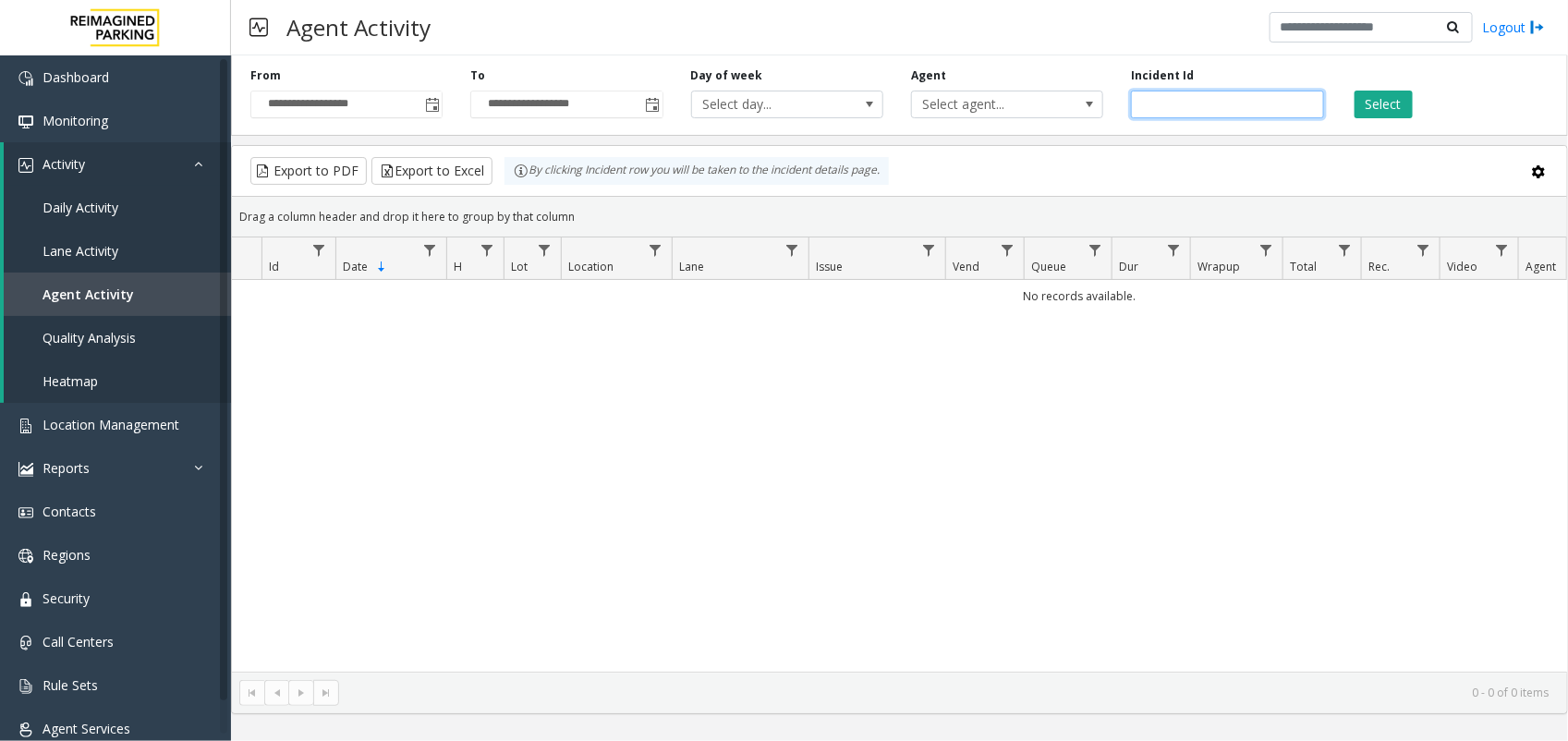 click 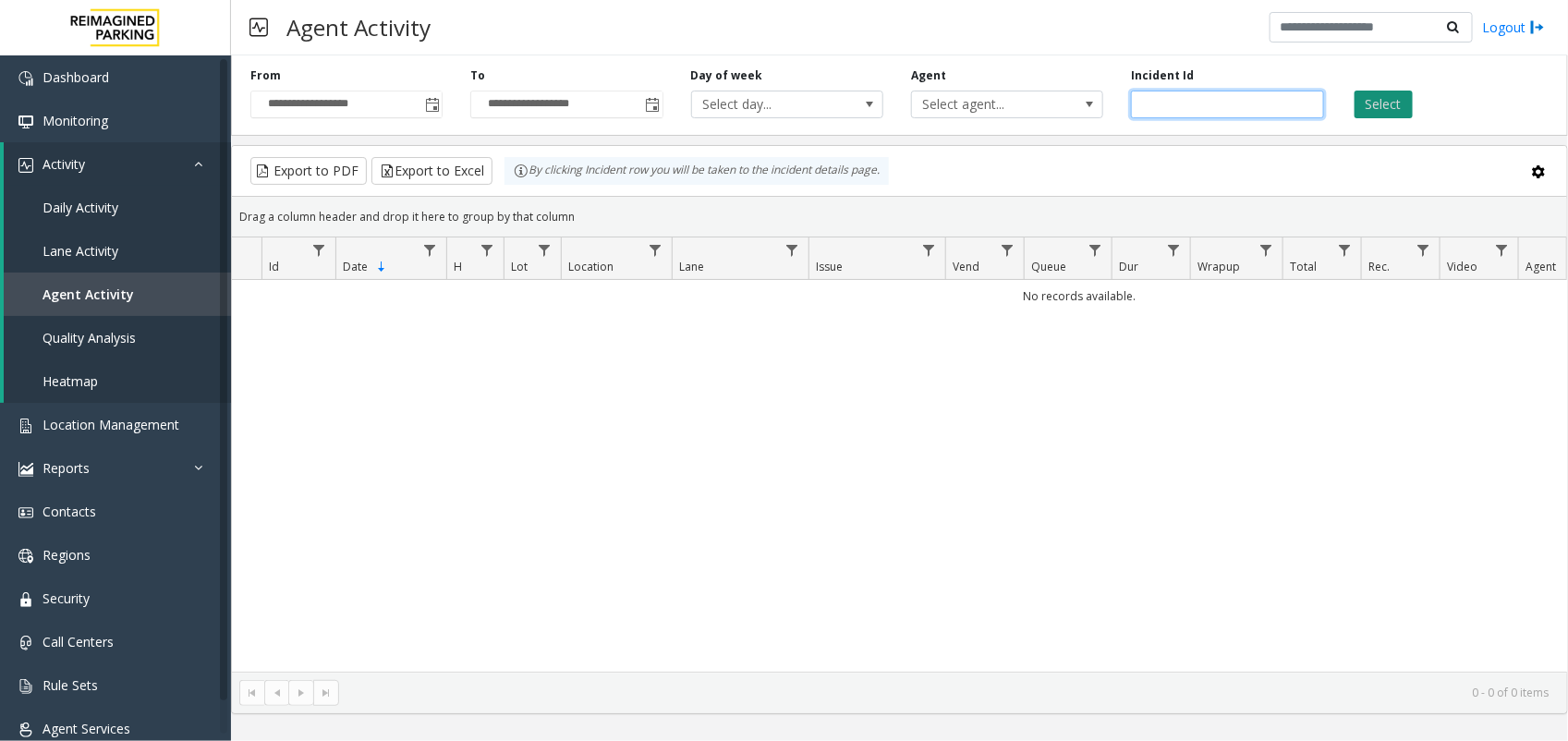 type on "*******" 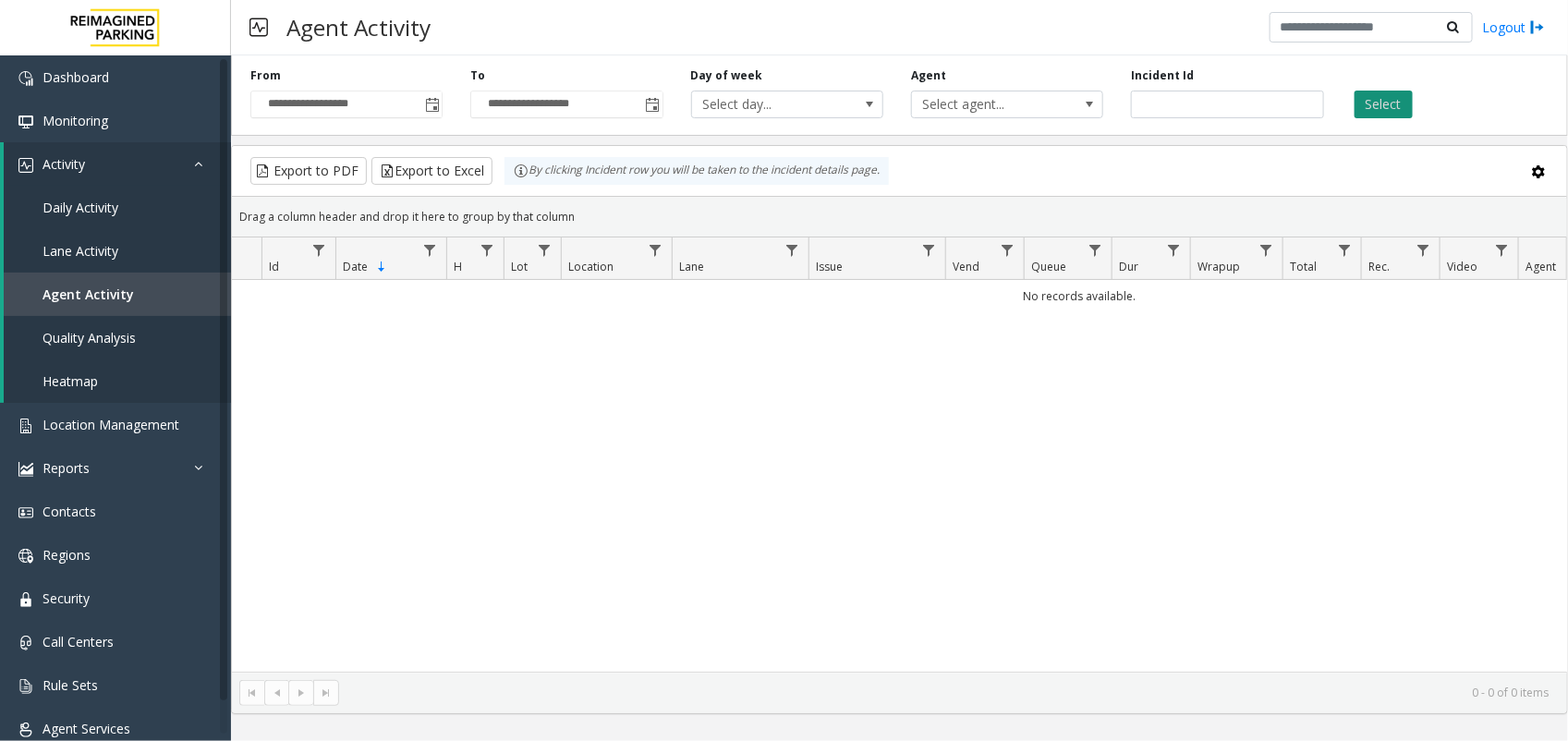 type 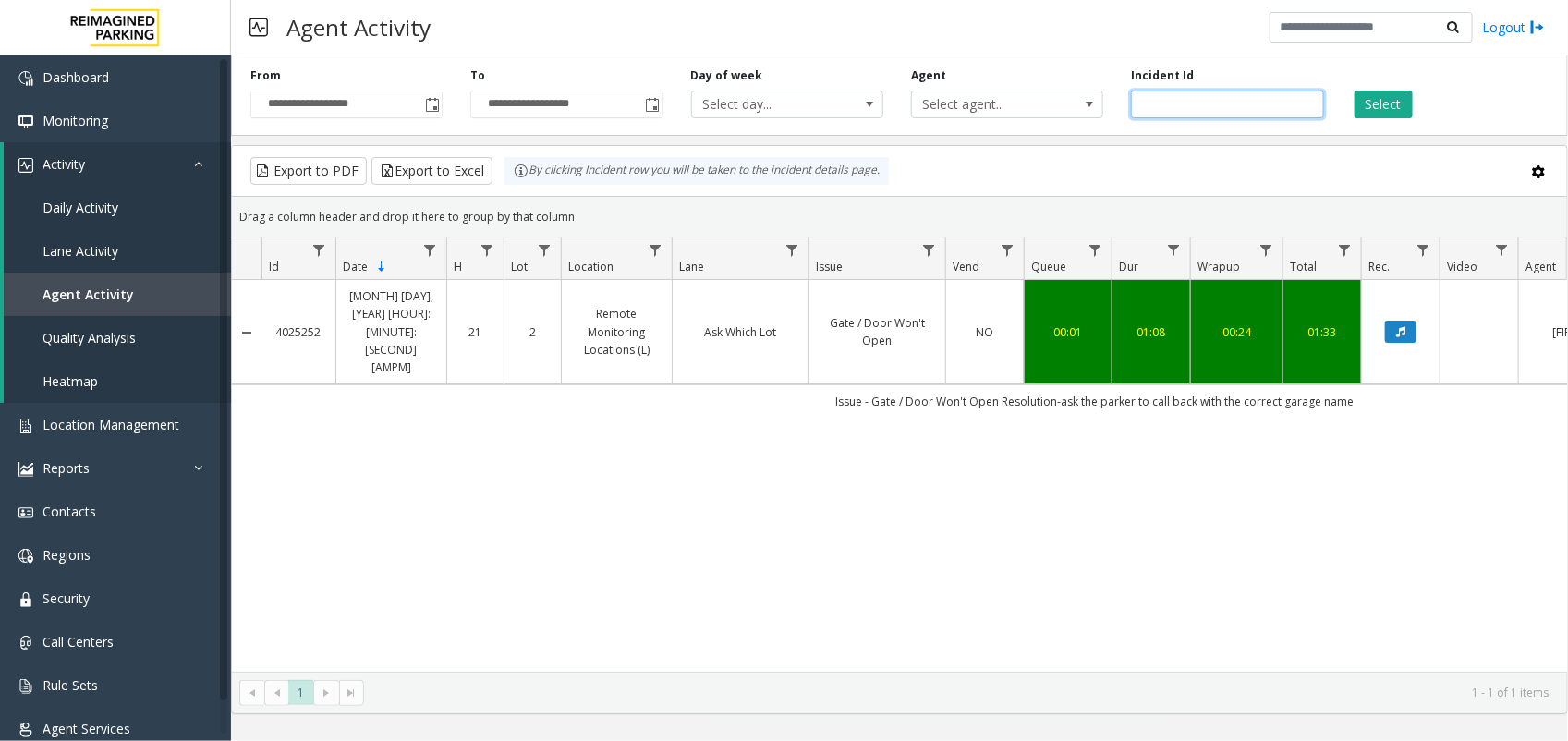 click on "*******" 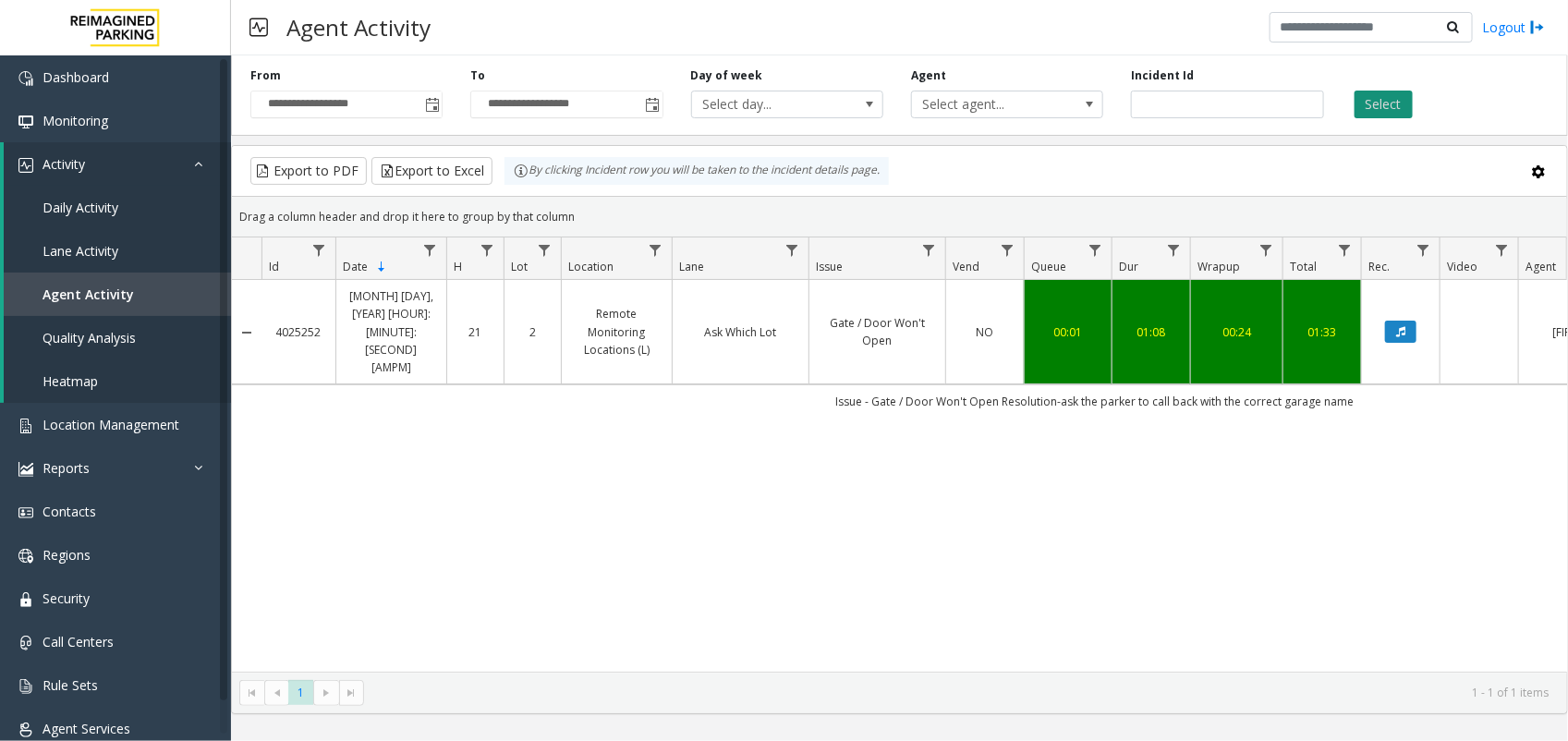 click on "Select" 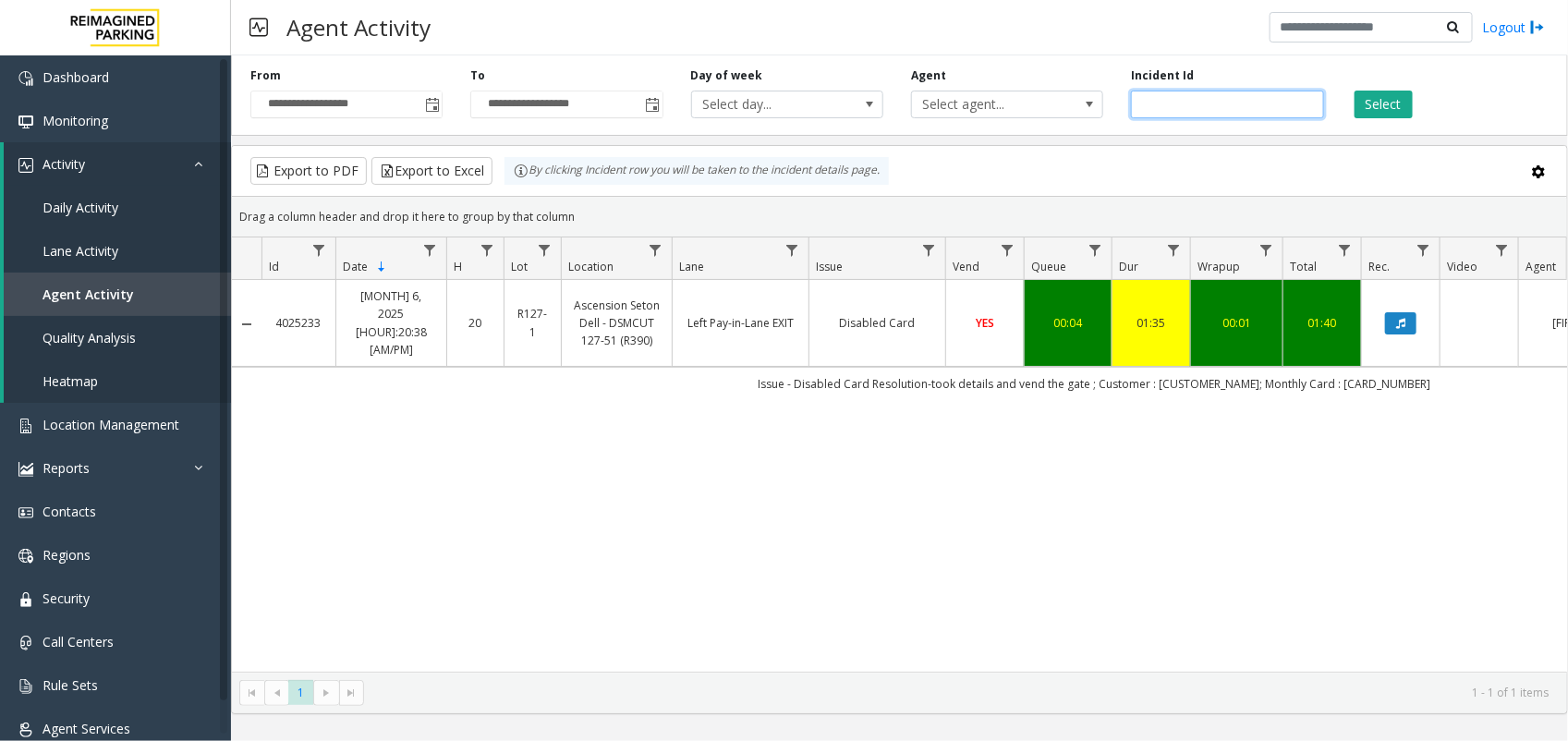 click on "*******" 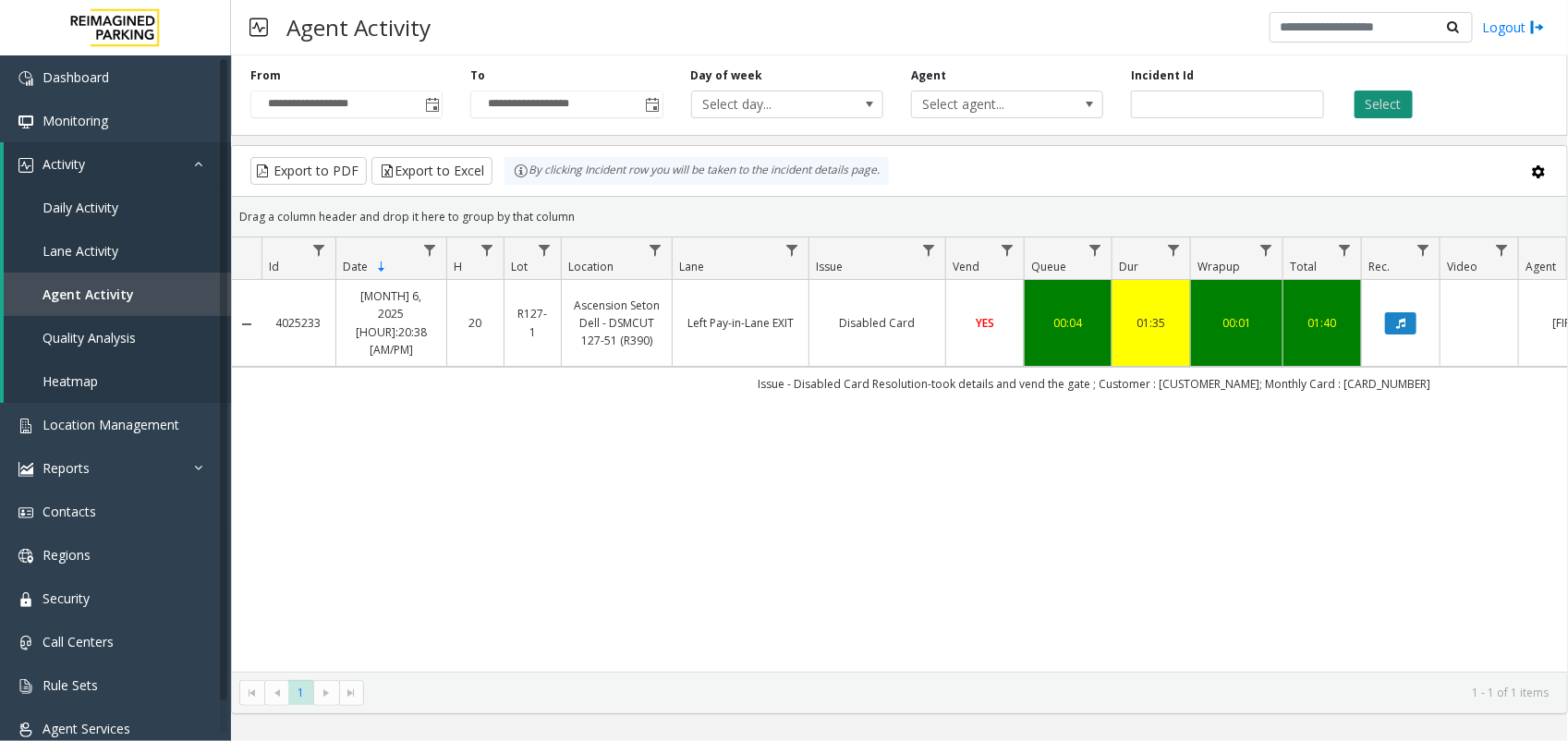 click on "Select" 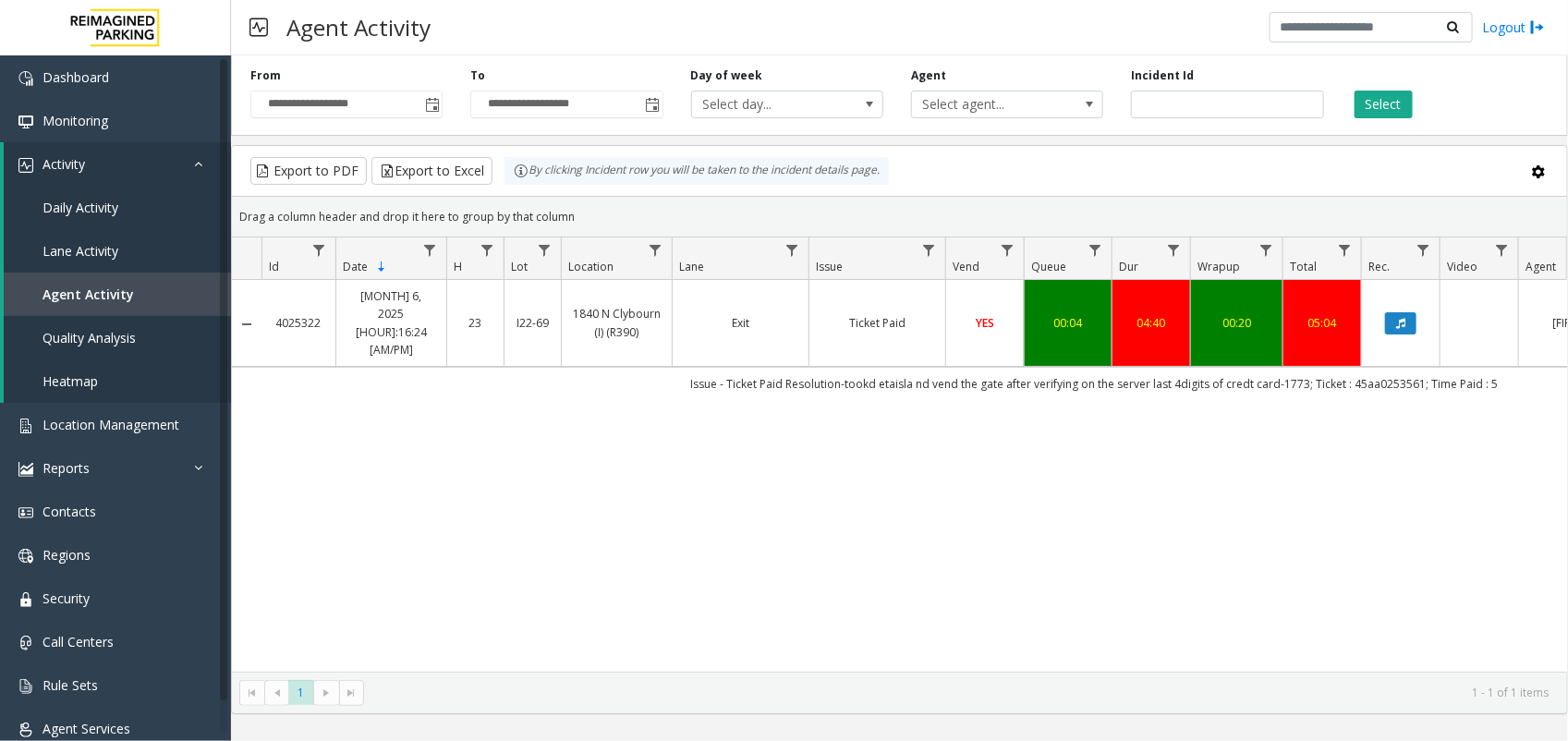 click on "Incident Id *******" 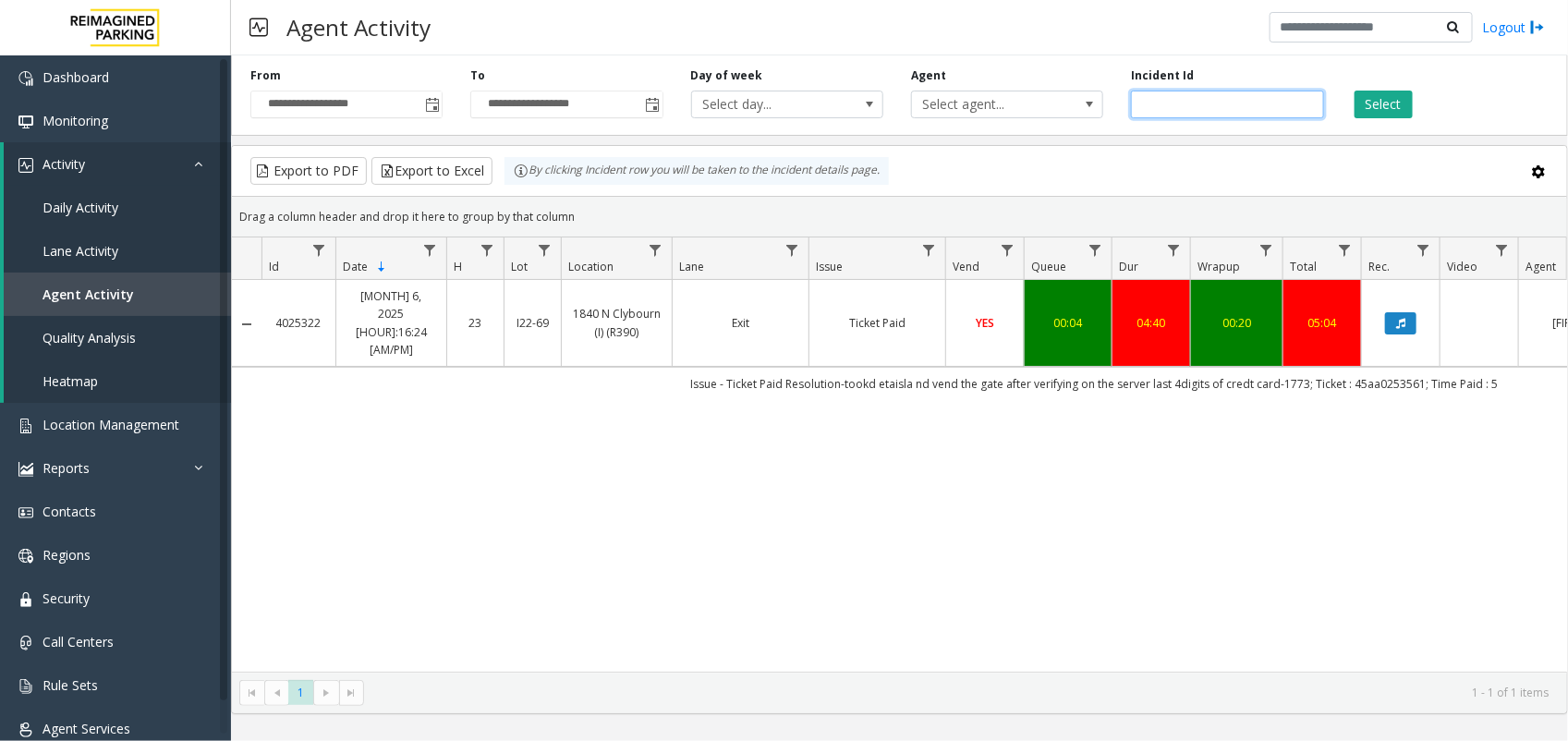 click on "*******" 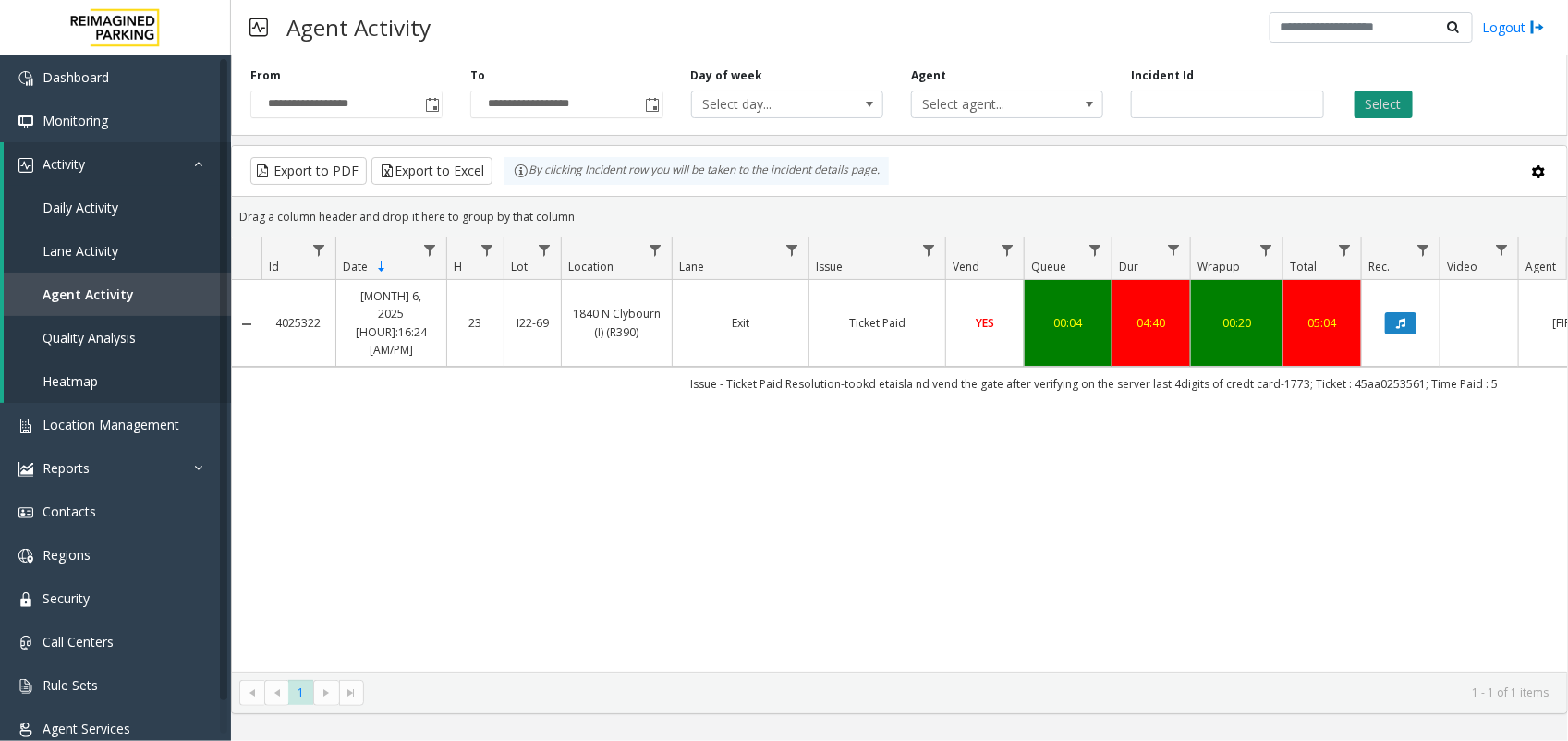 click on "Select" 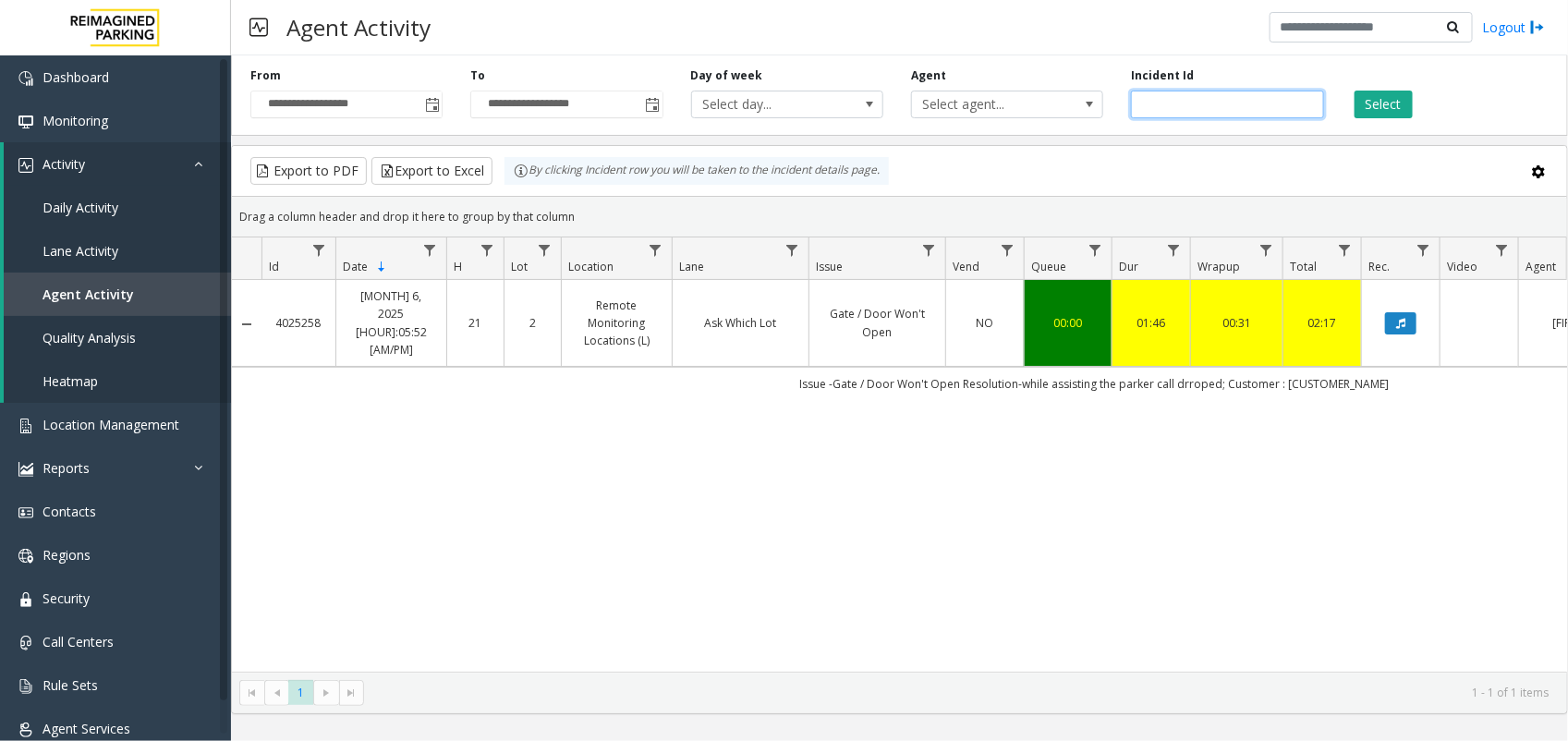 click on "*******" 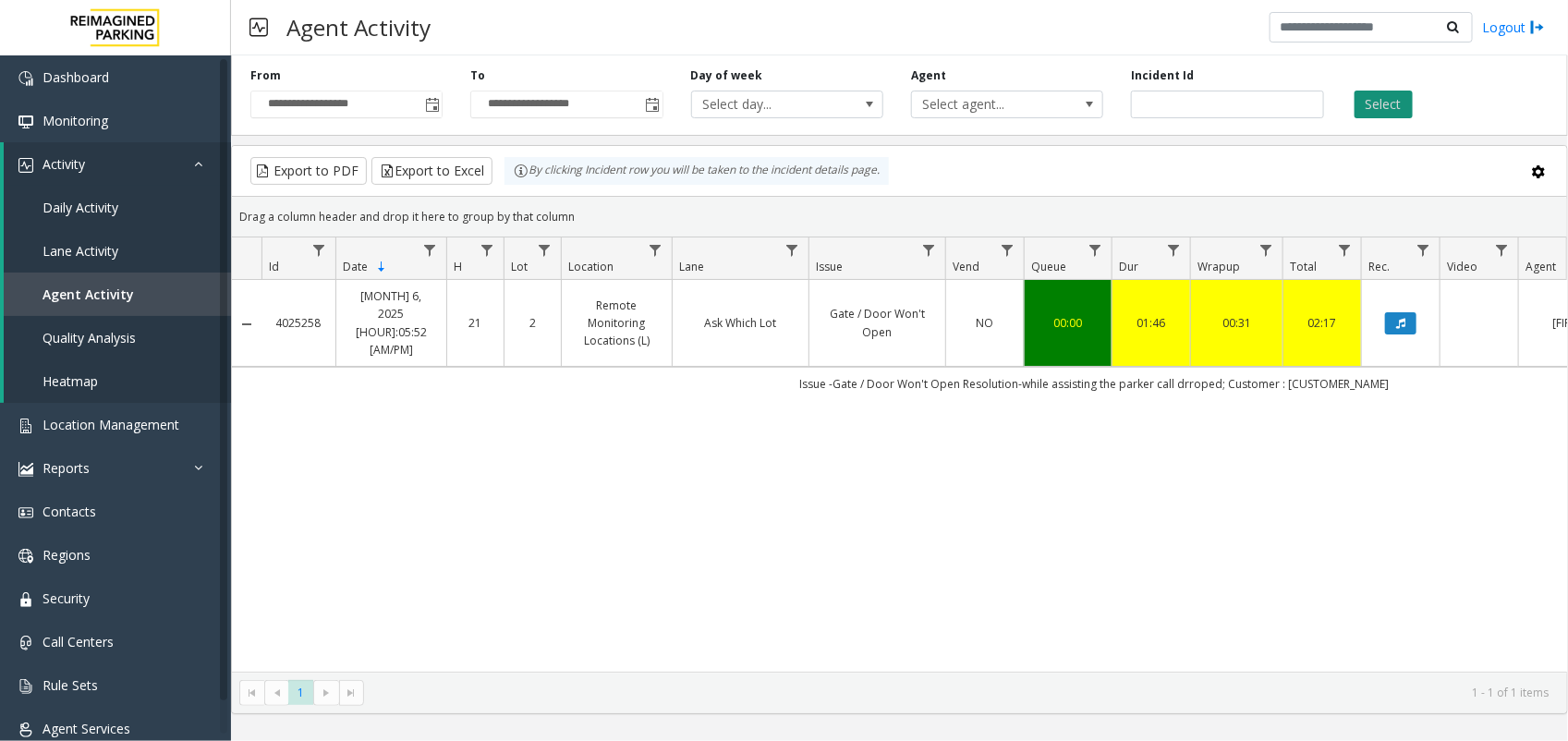 click on "Select" 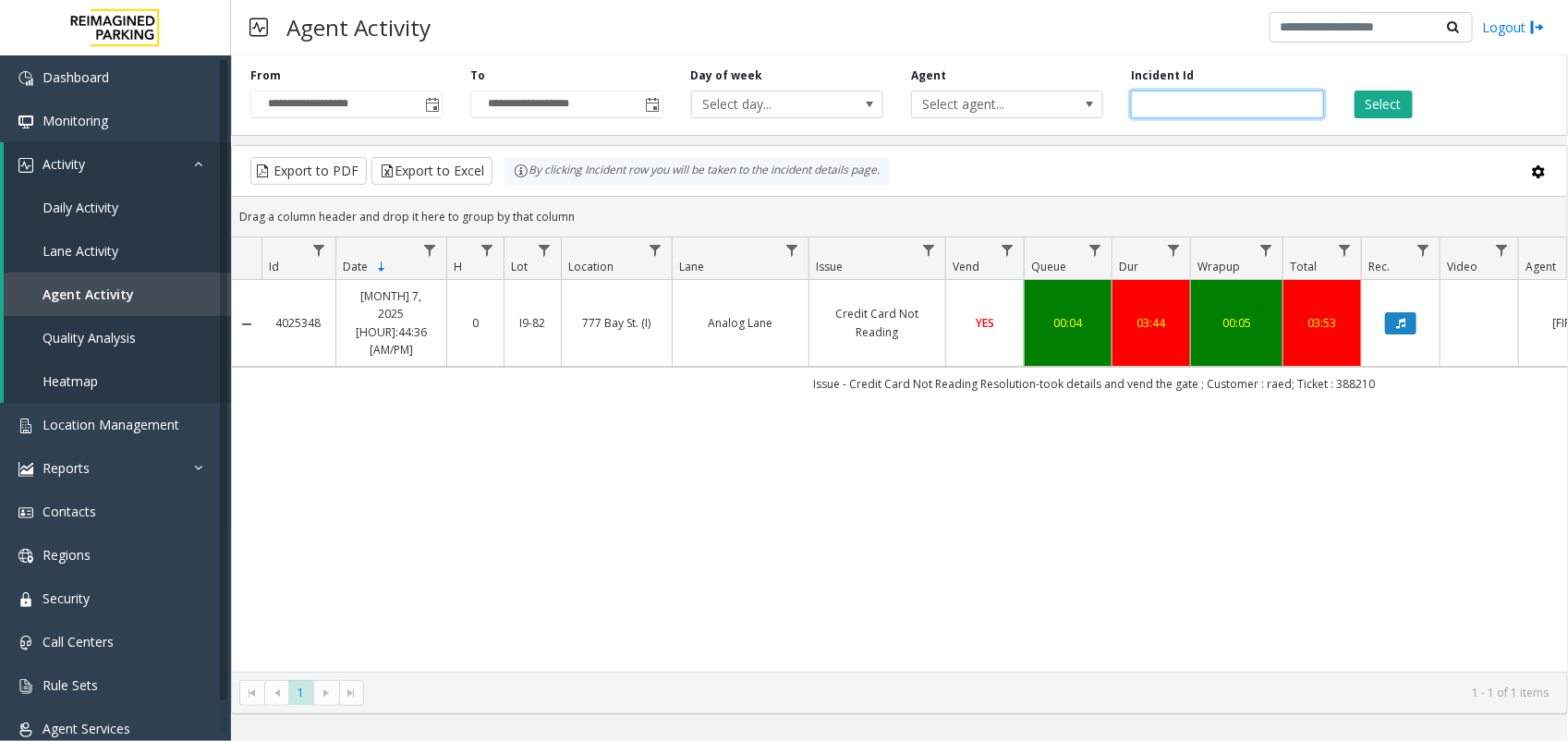 click on "*******" 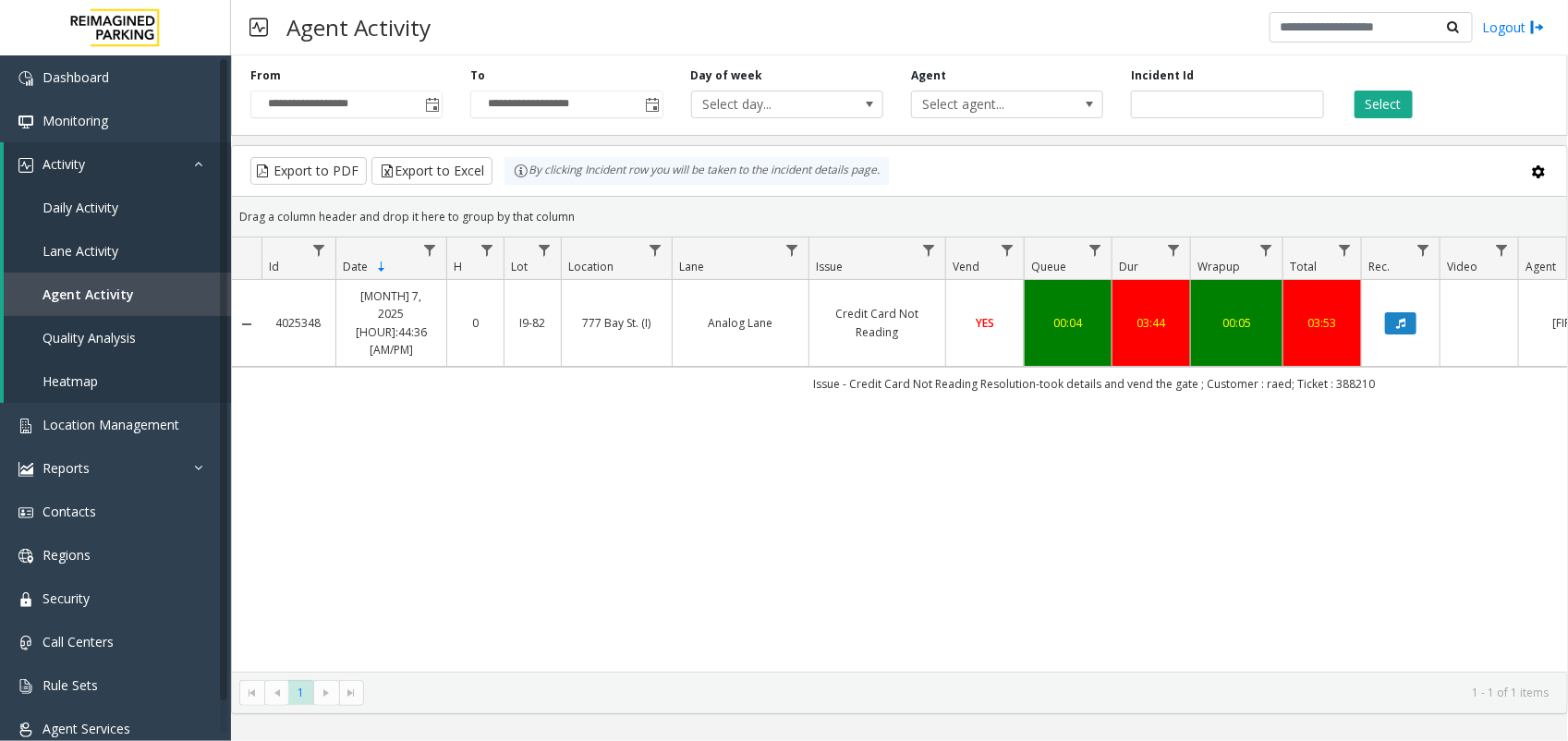 click on "Select" 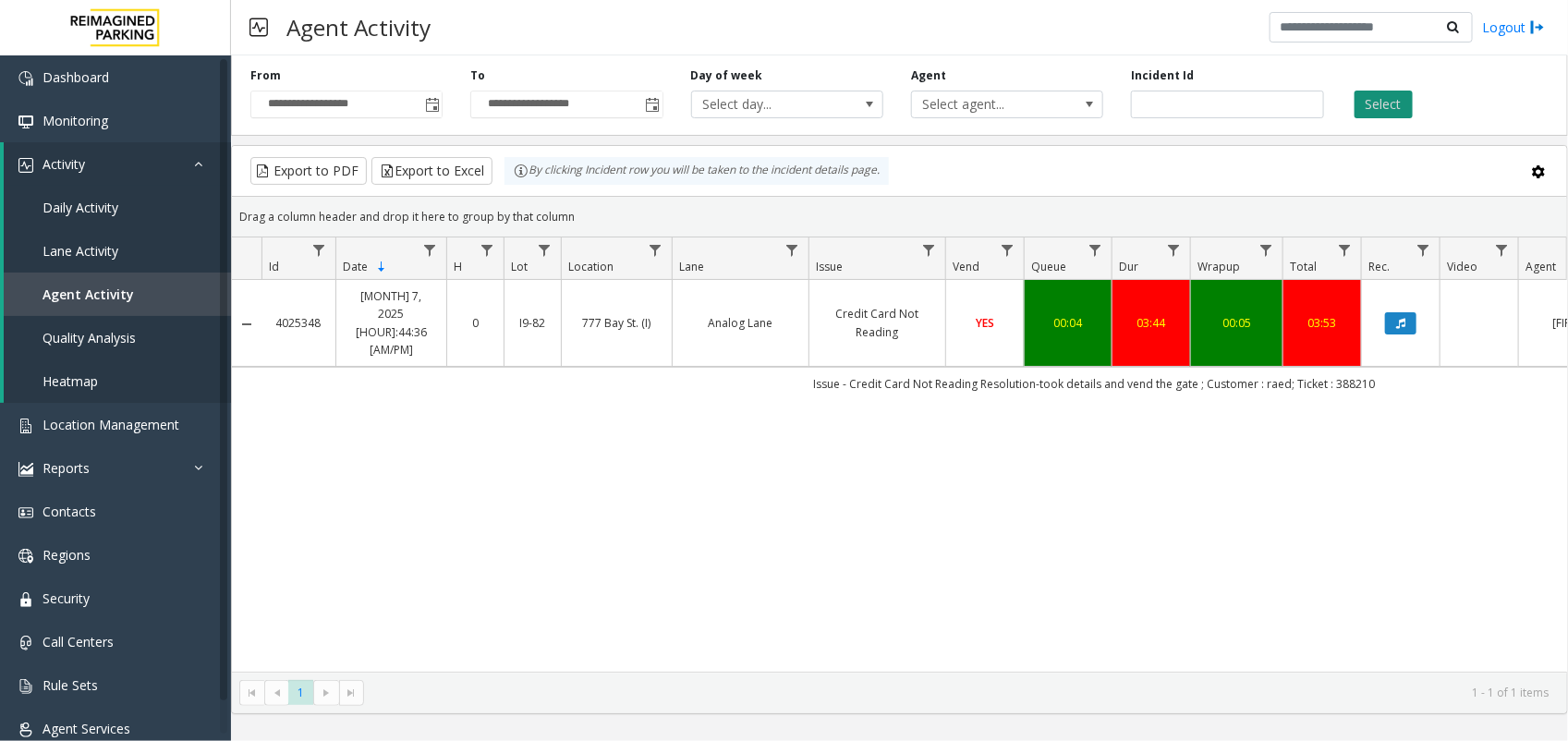 click on "Select" 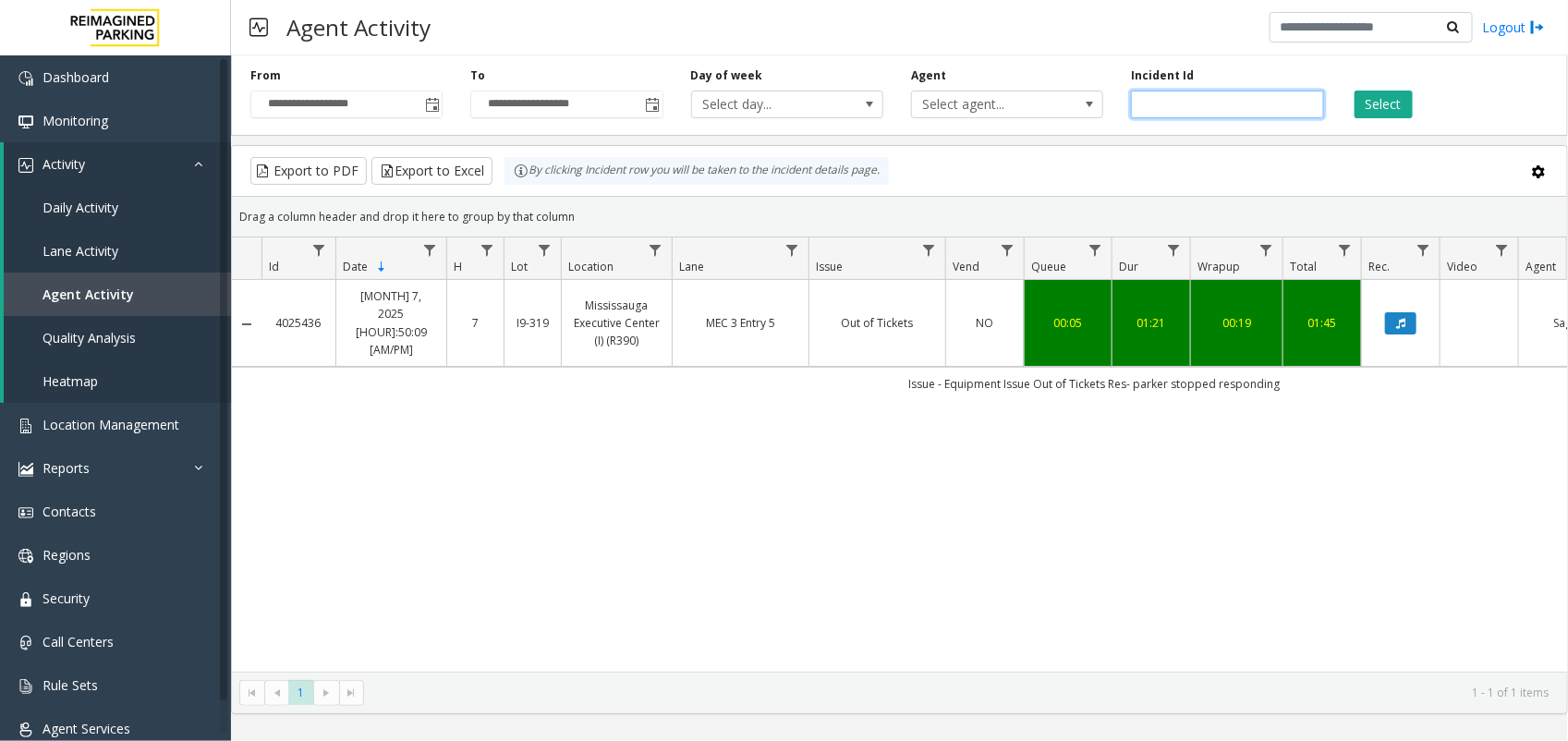 click on "*******" 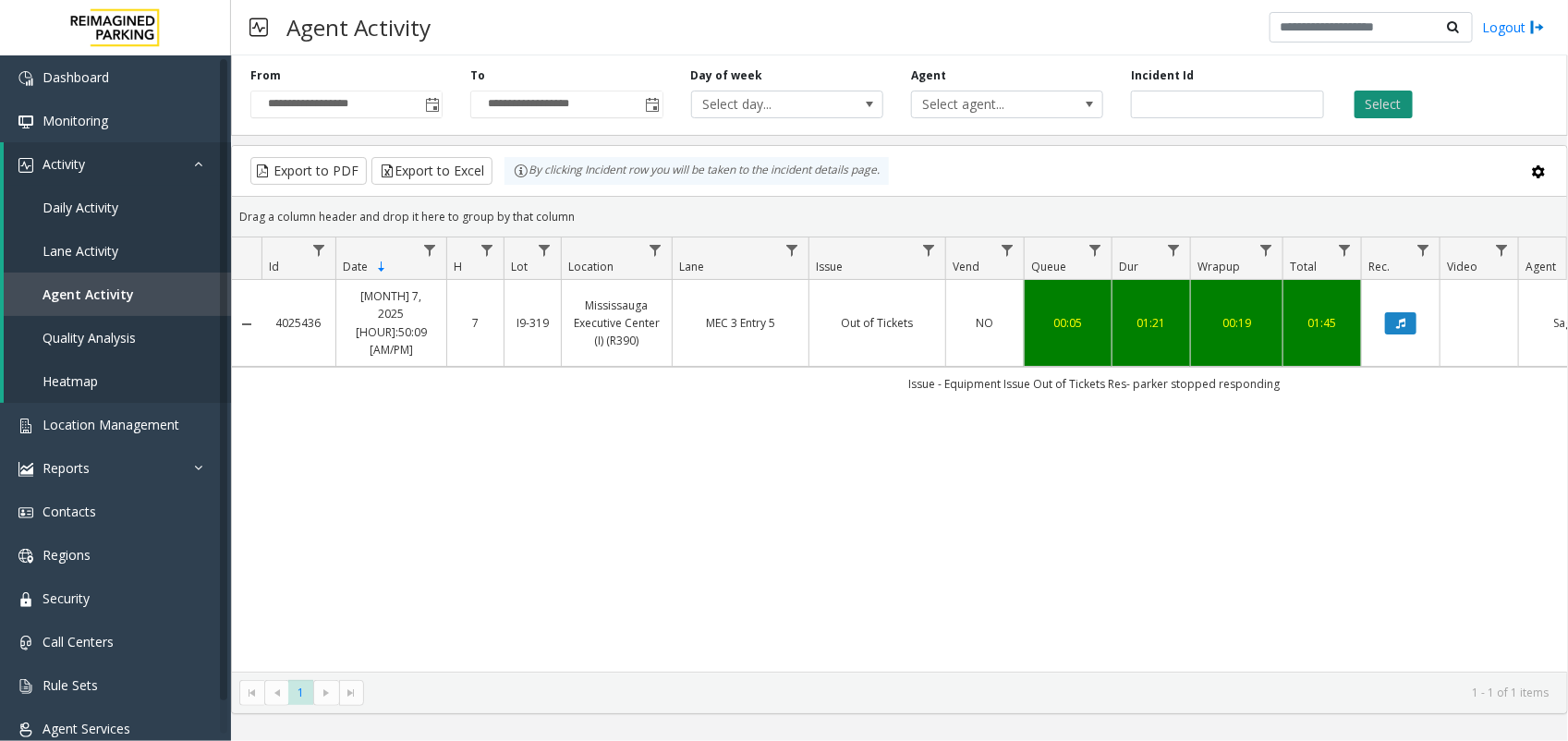 click on "Select" 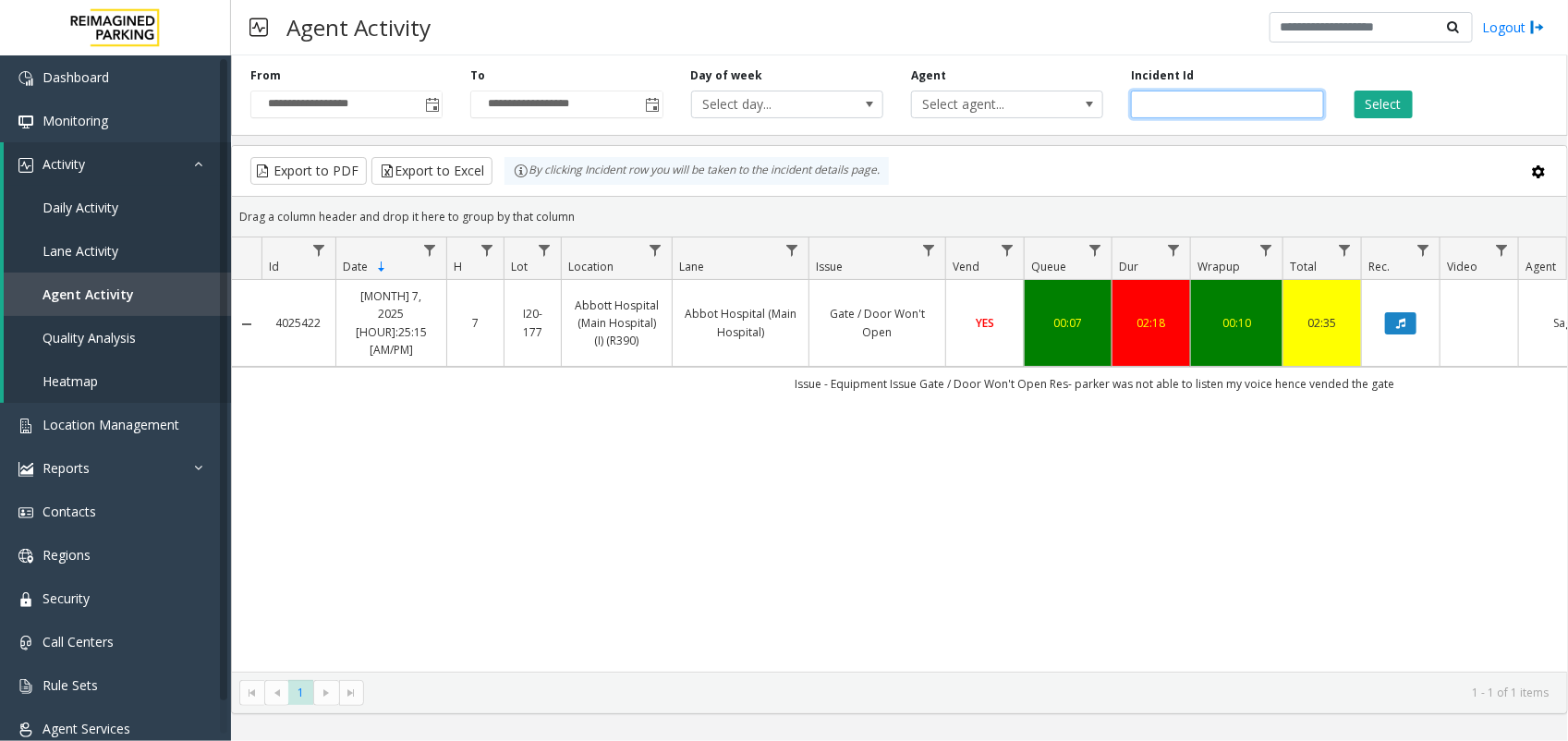 click on "*******" 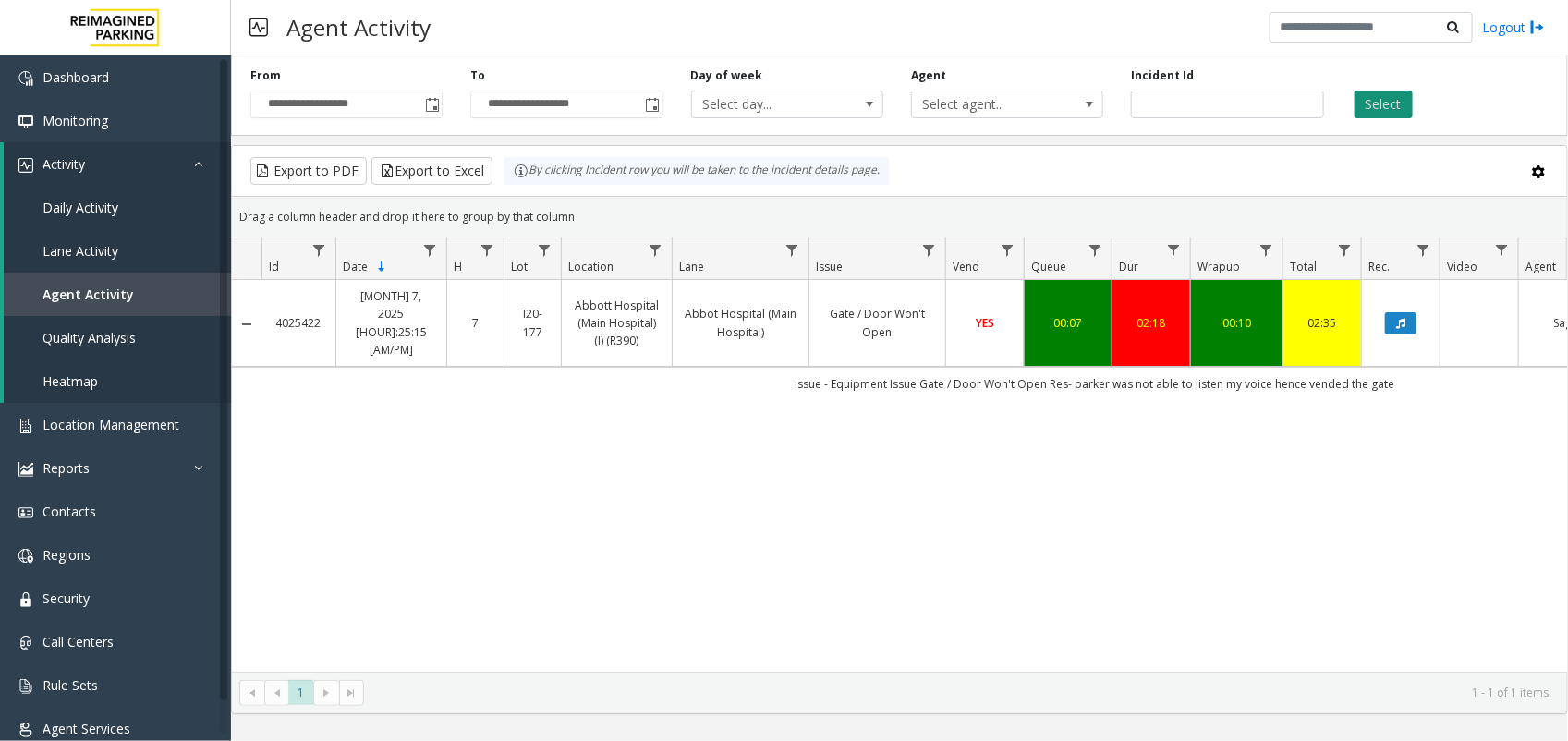 click on "Select" 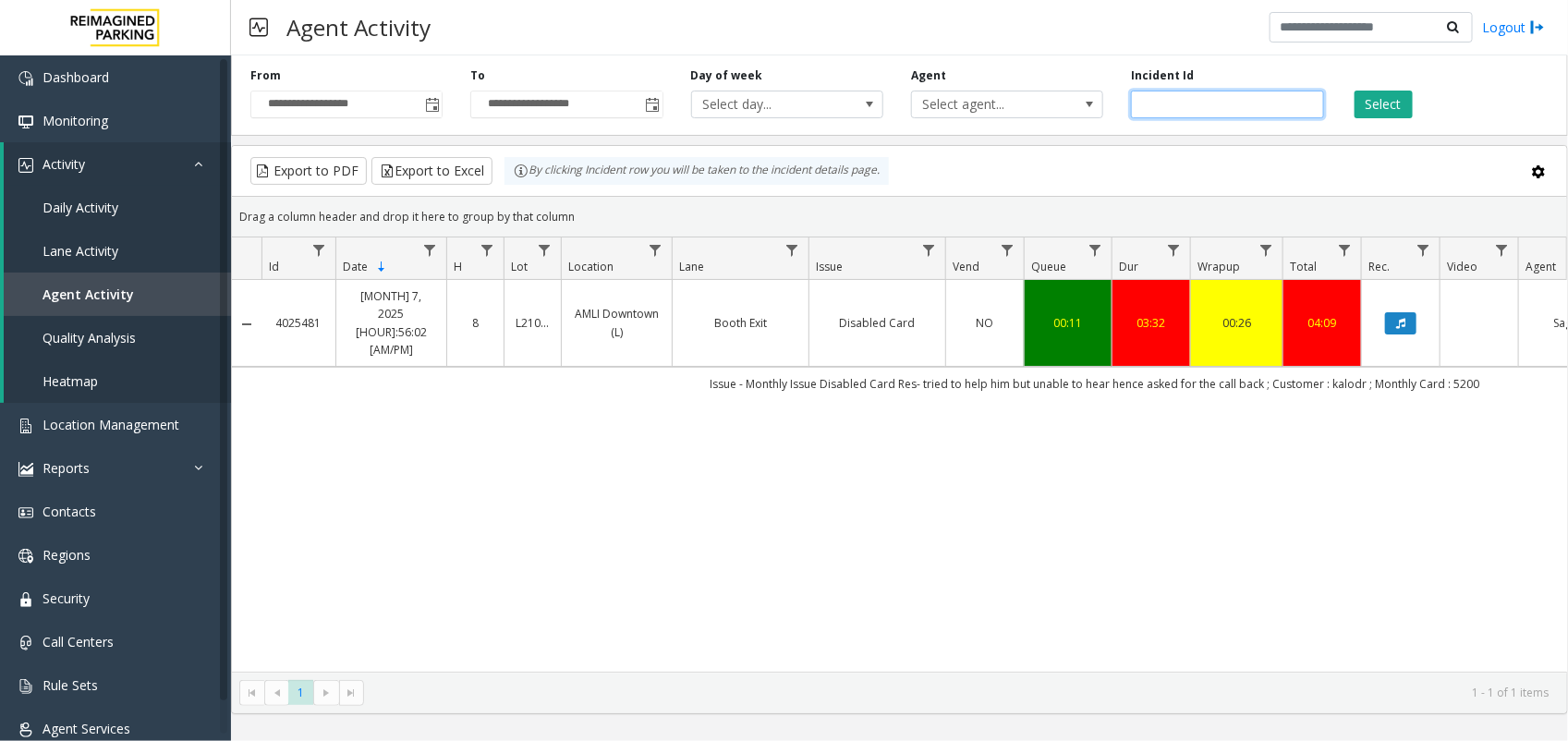 click on "*******" 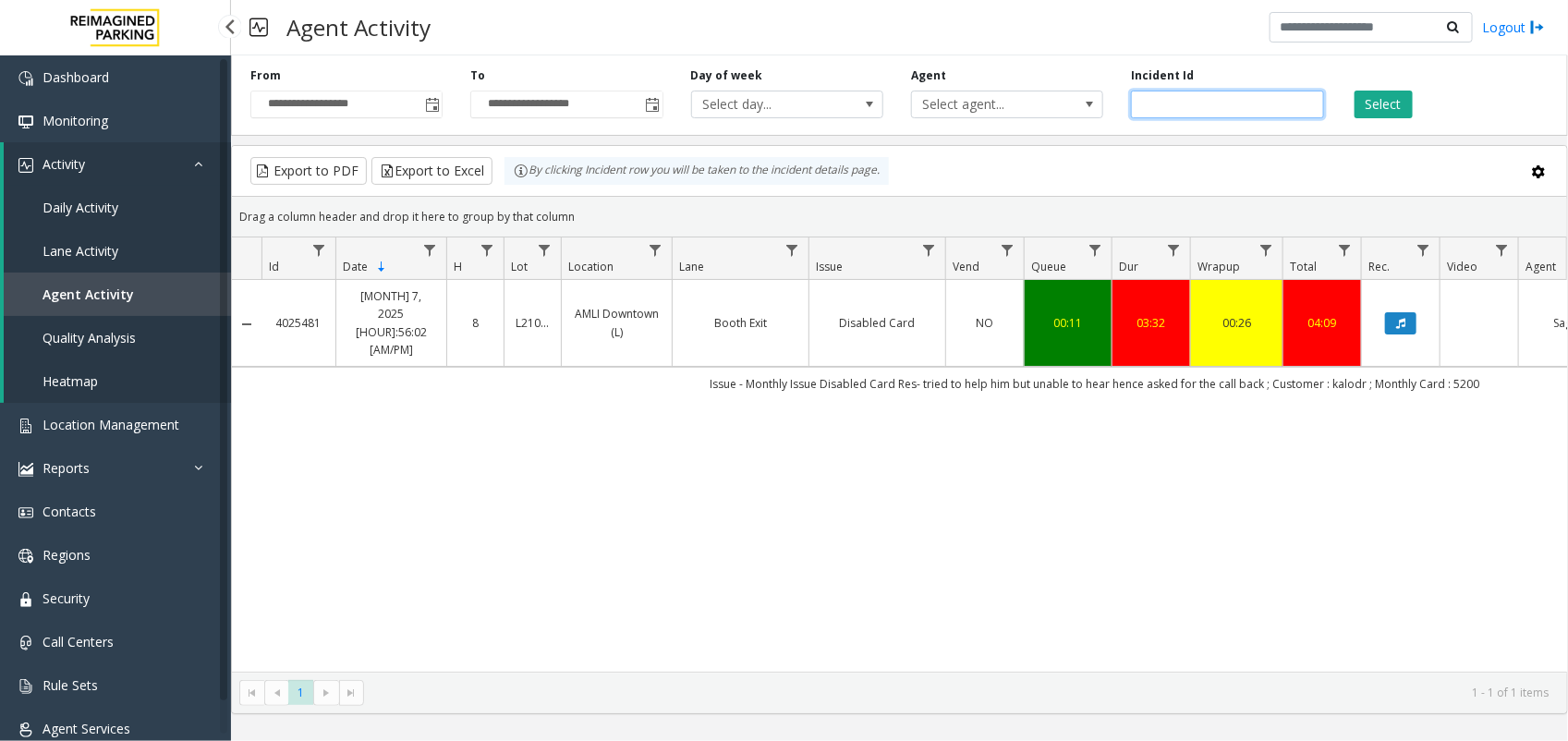 click on "*******" 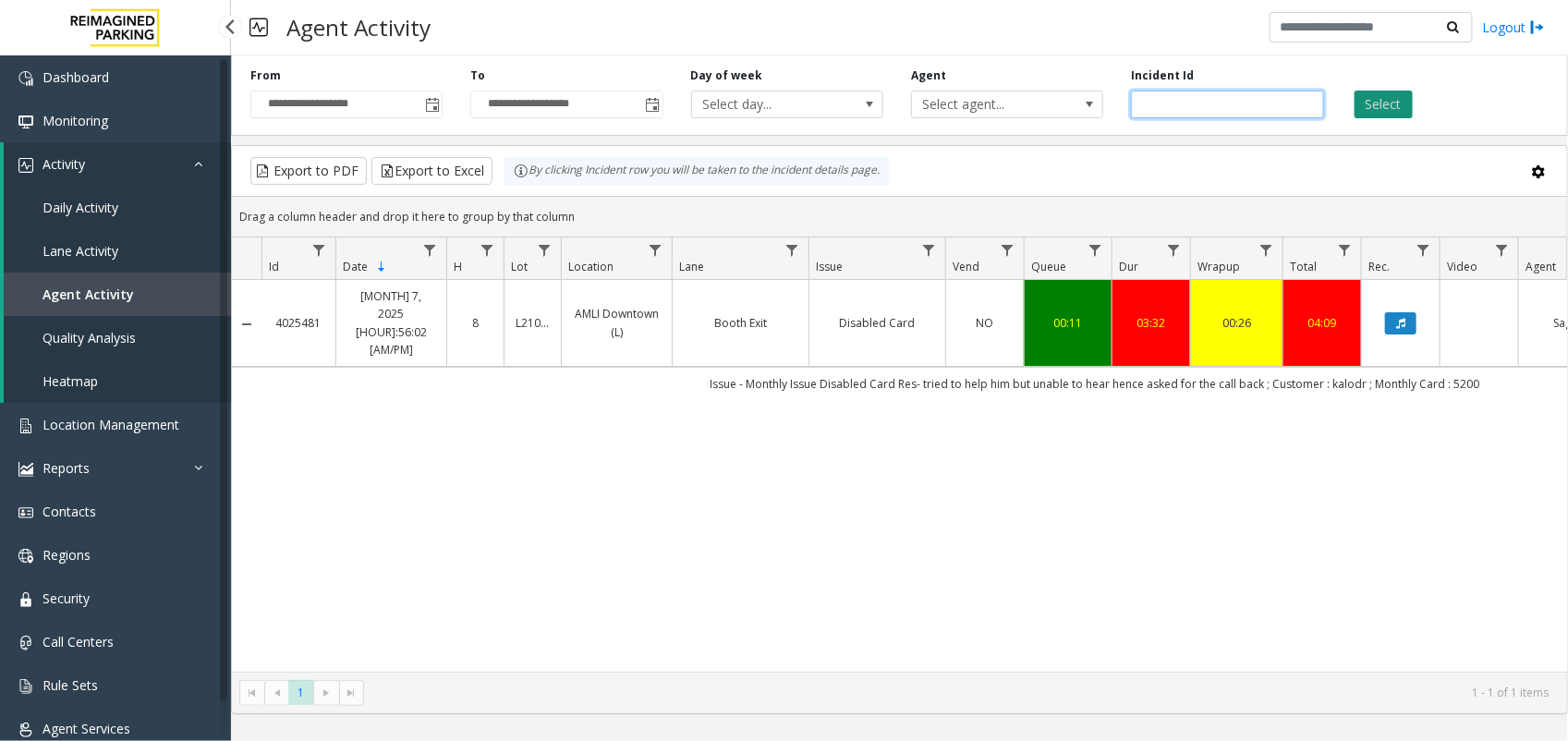 paste 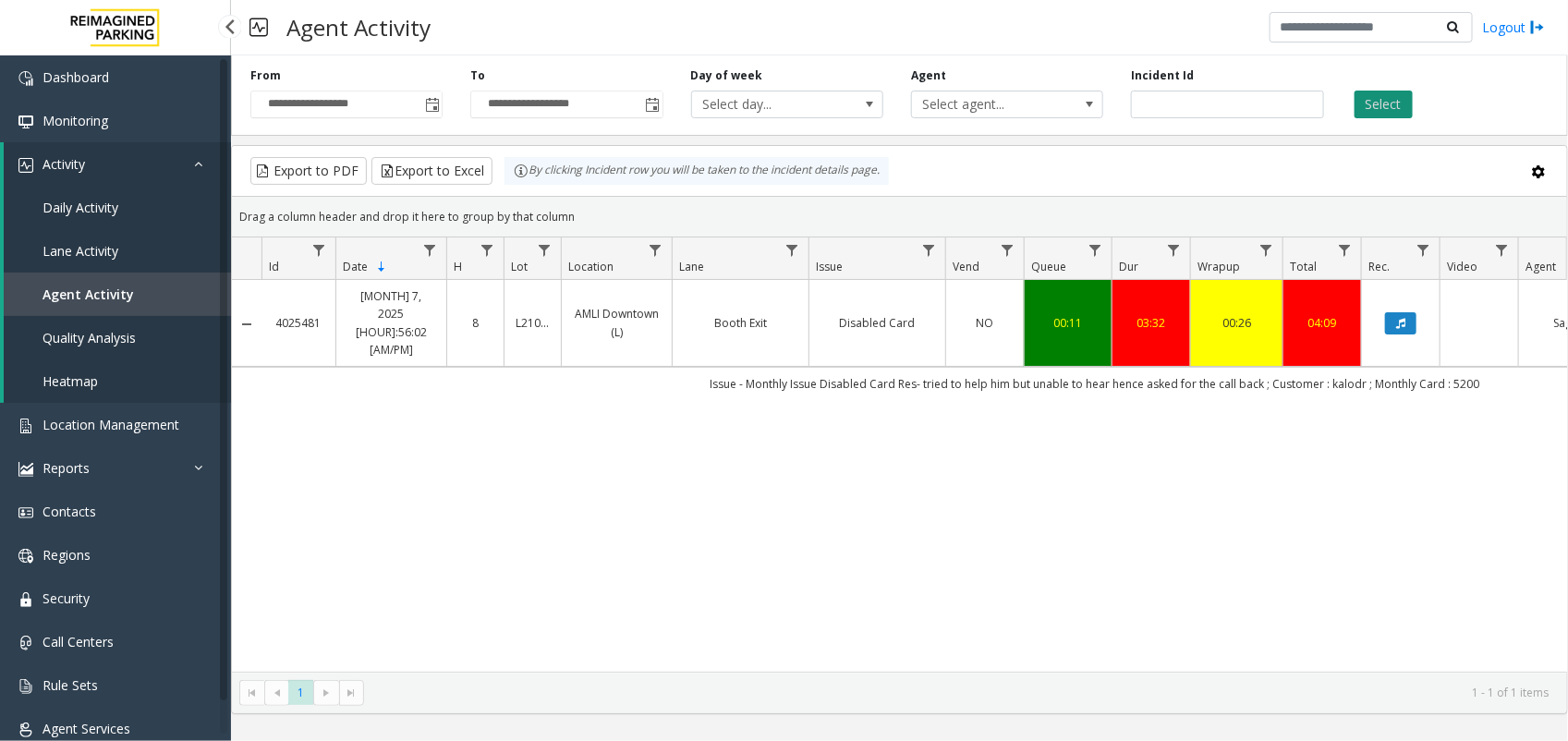 click on "Select" 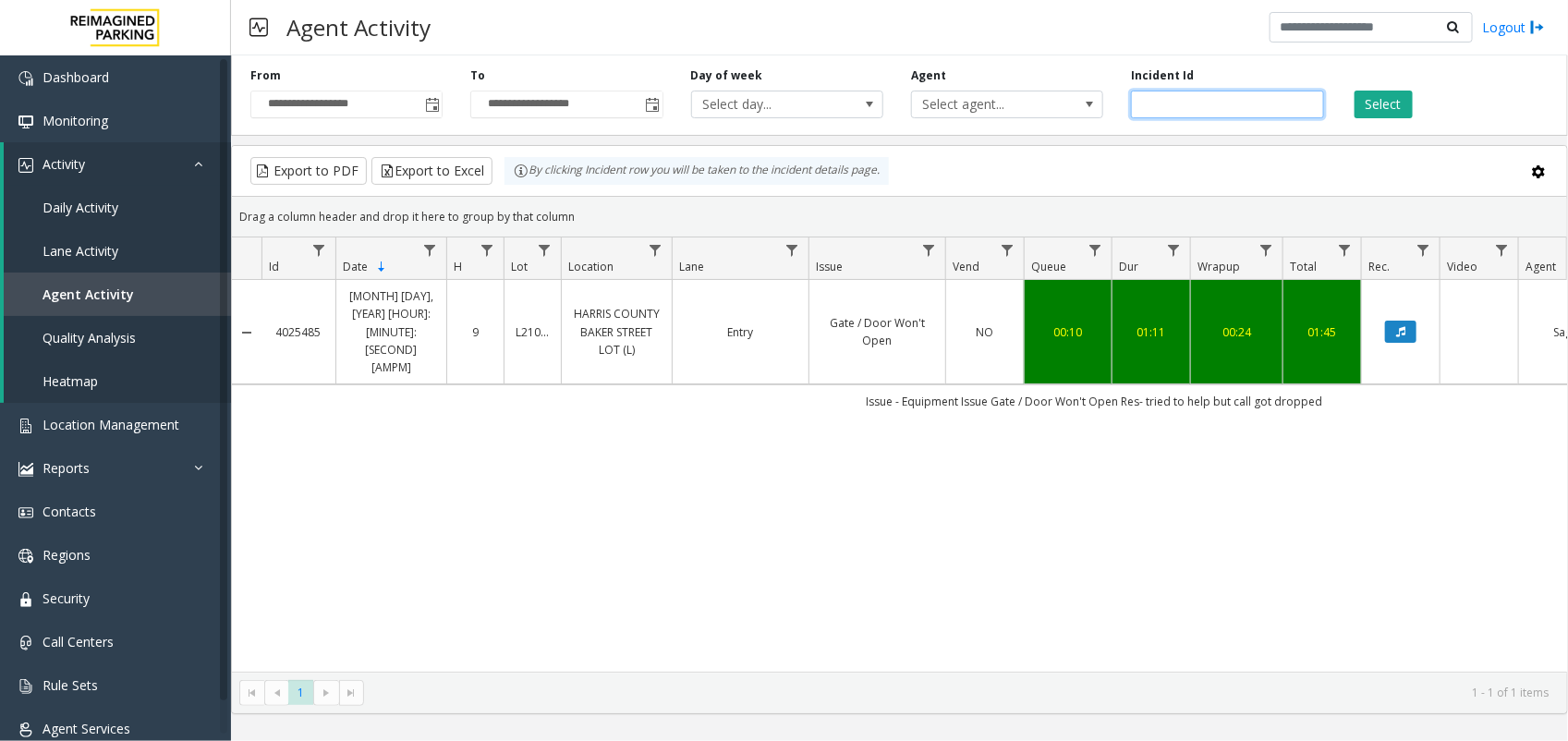 click on "*******" 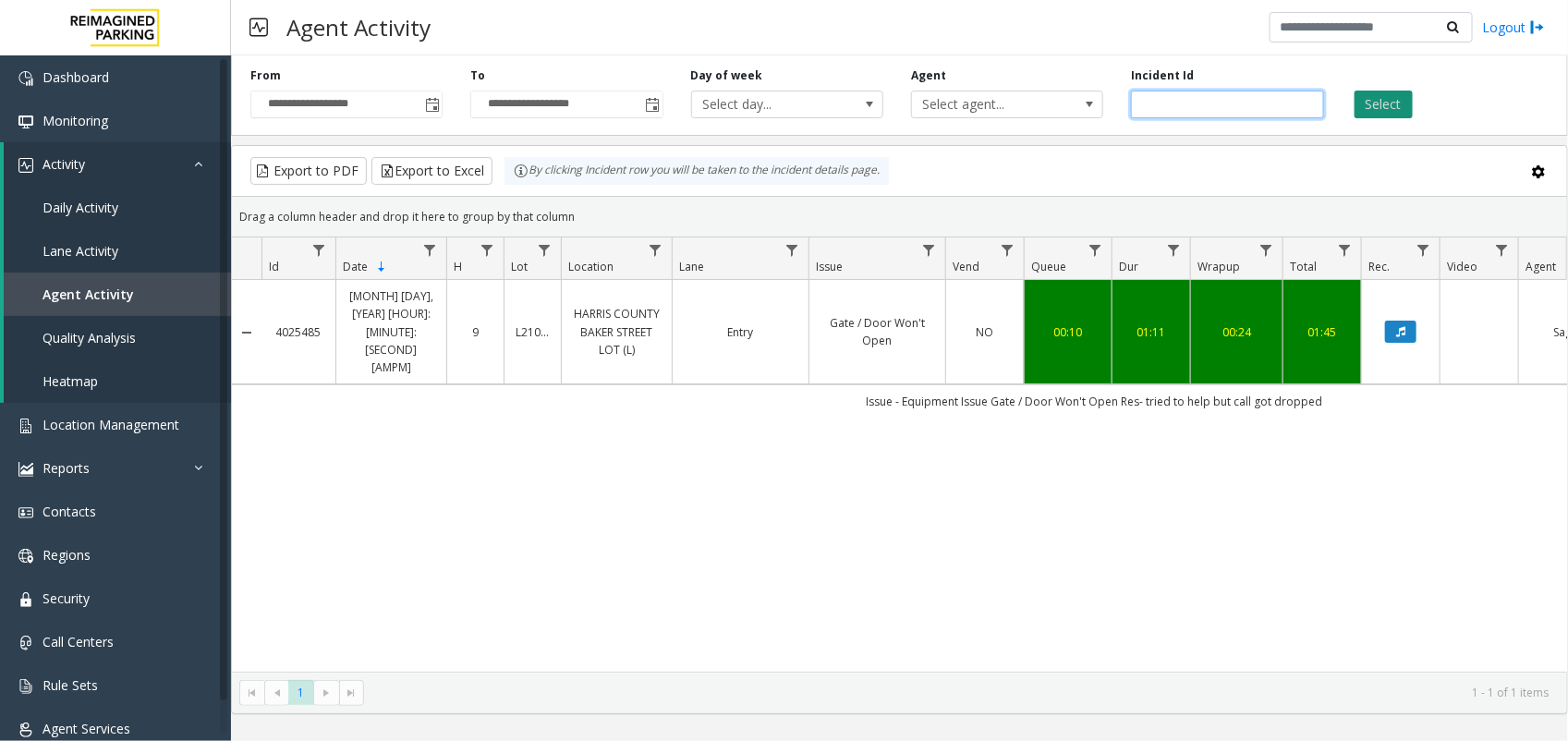 type on "*******" 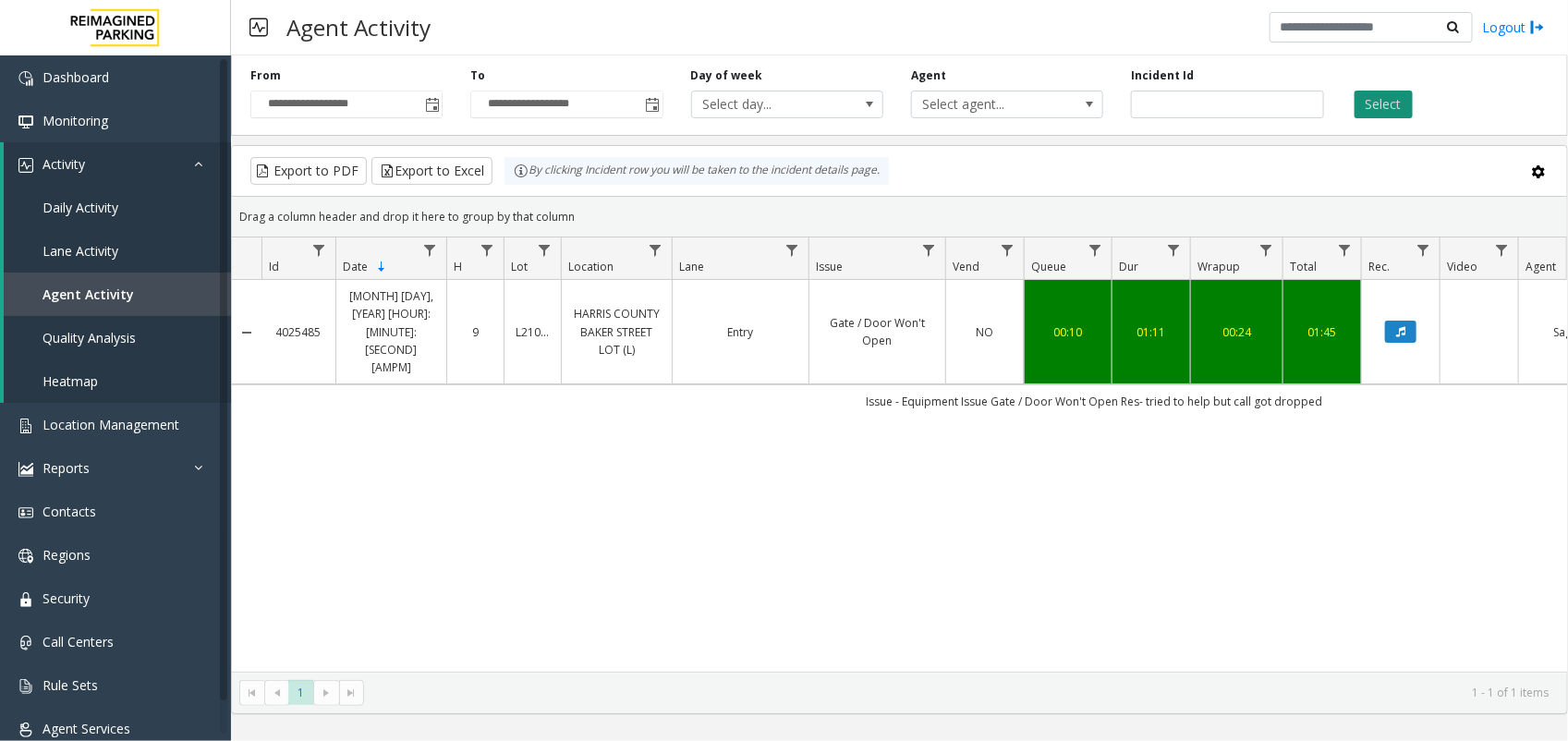 click on "Select" 